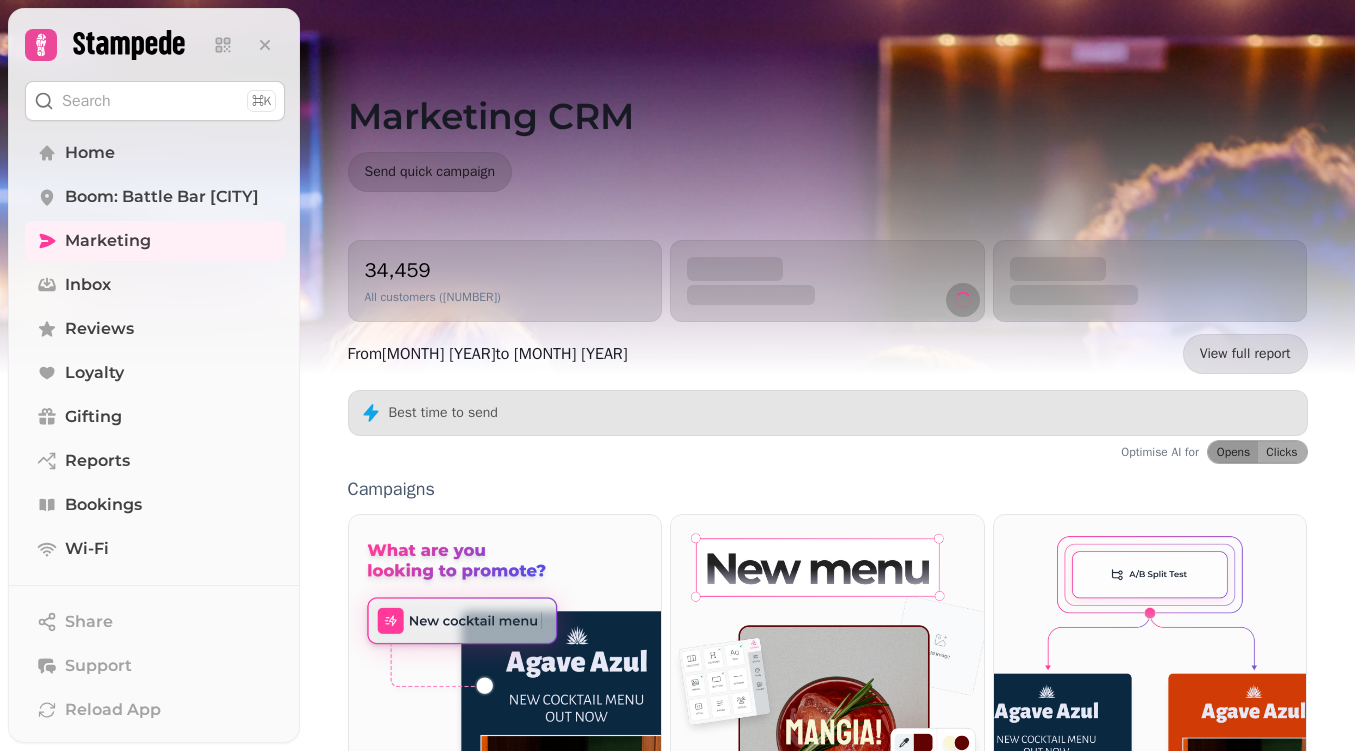 scroll, scrollTop: 0, scrollLeft: 0, axis: both 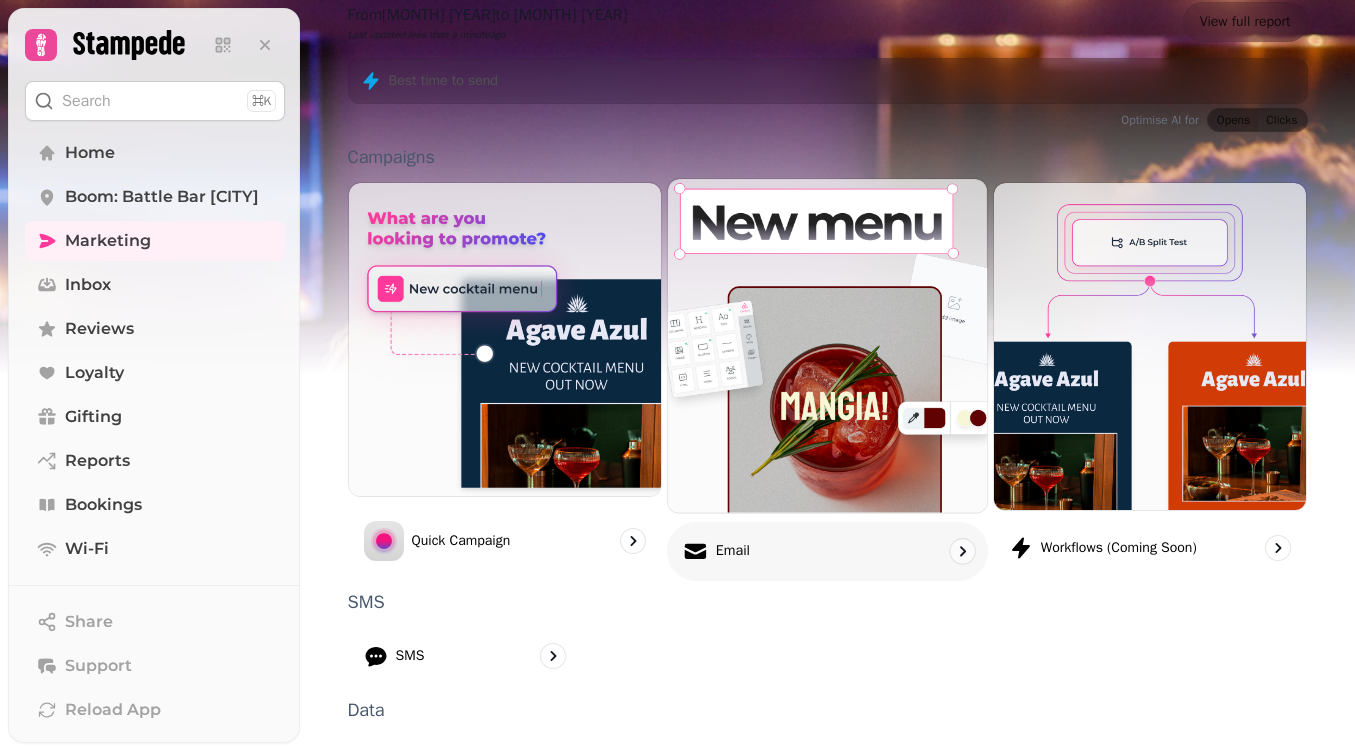click at bounding box center [827, 345] 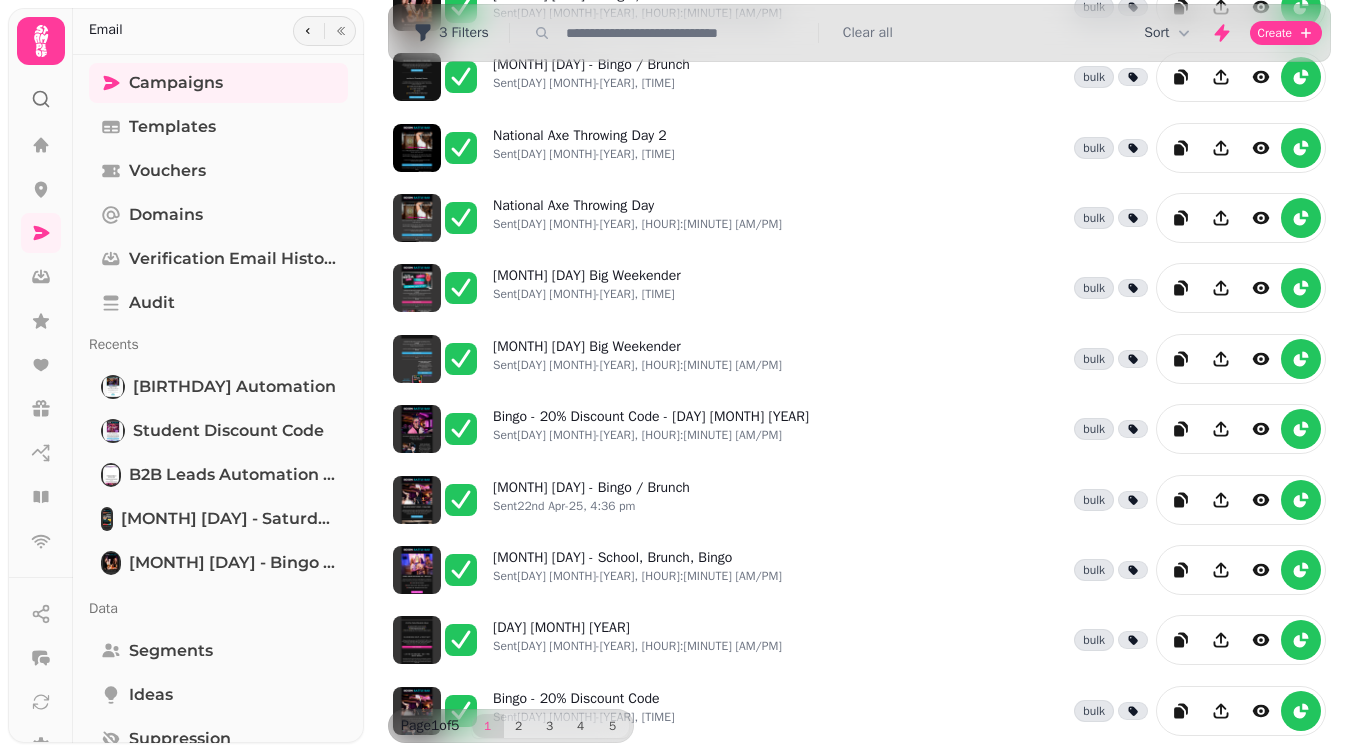 scroll, scrollTop: 463, scrollLeft: 0, axis: vertical 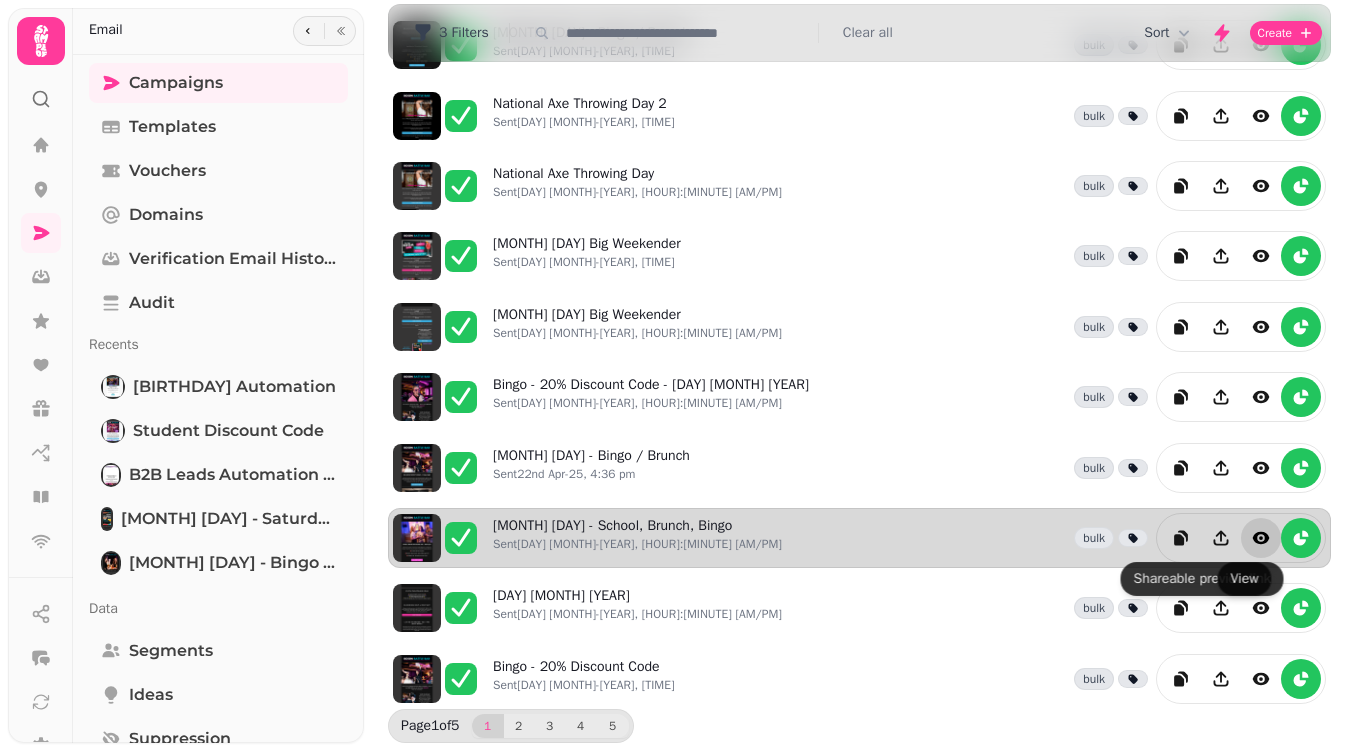 click 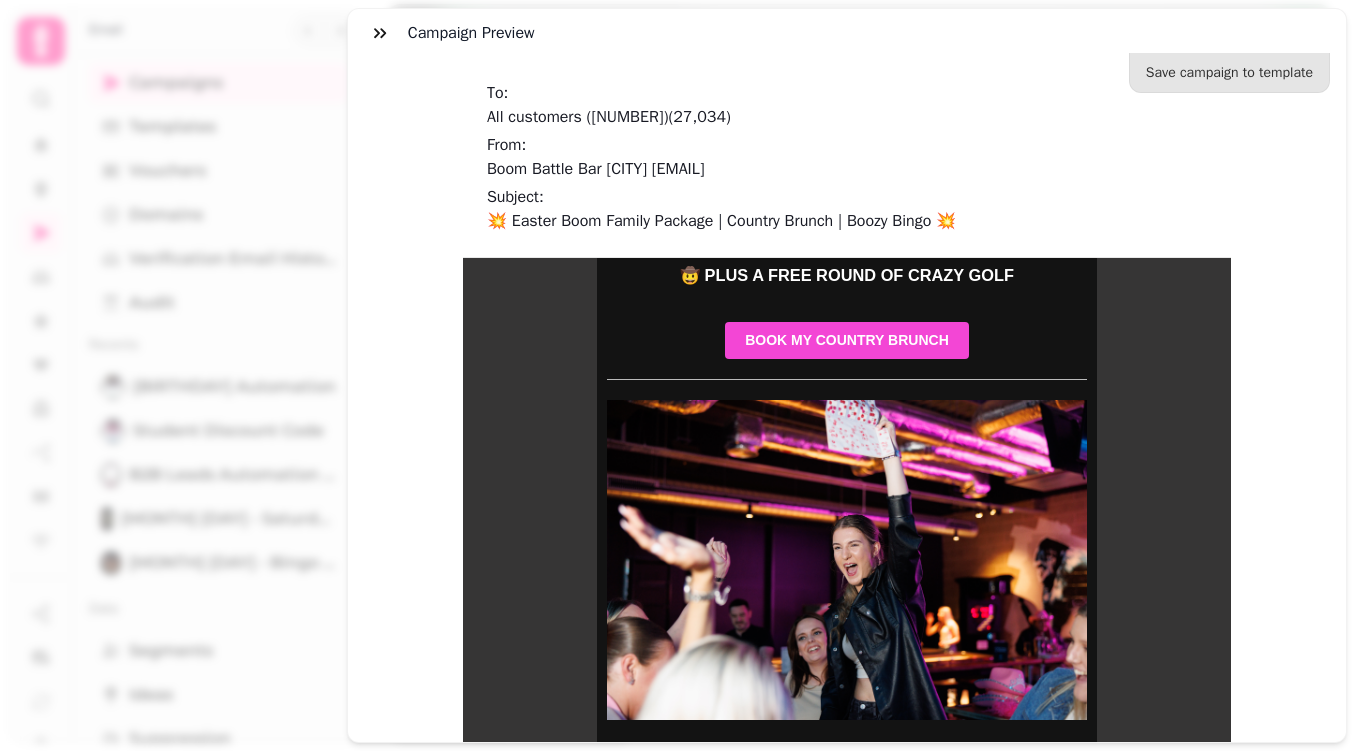 scroll, scrollTop: 1717, scrollLeft: 0, axis: vertical 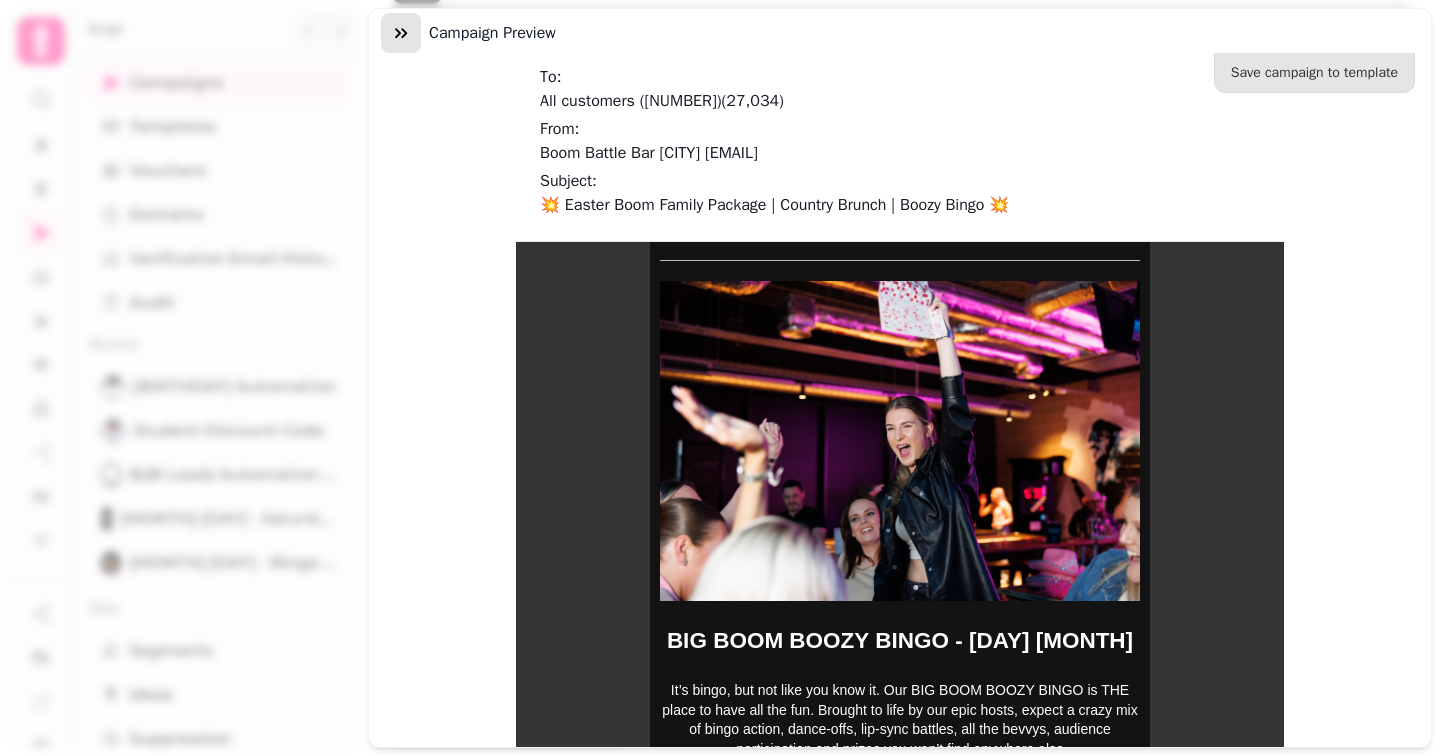 click 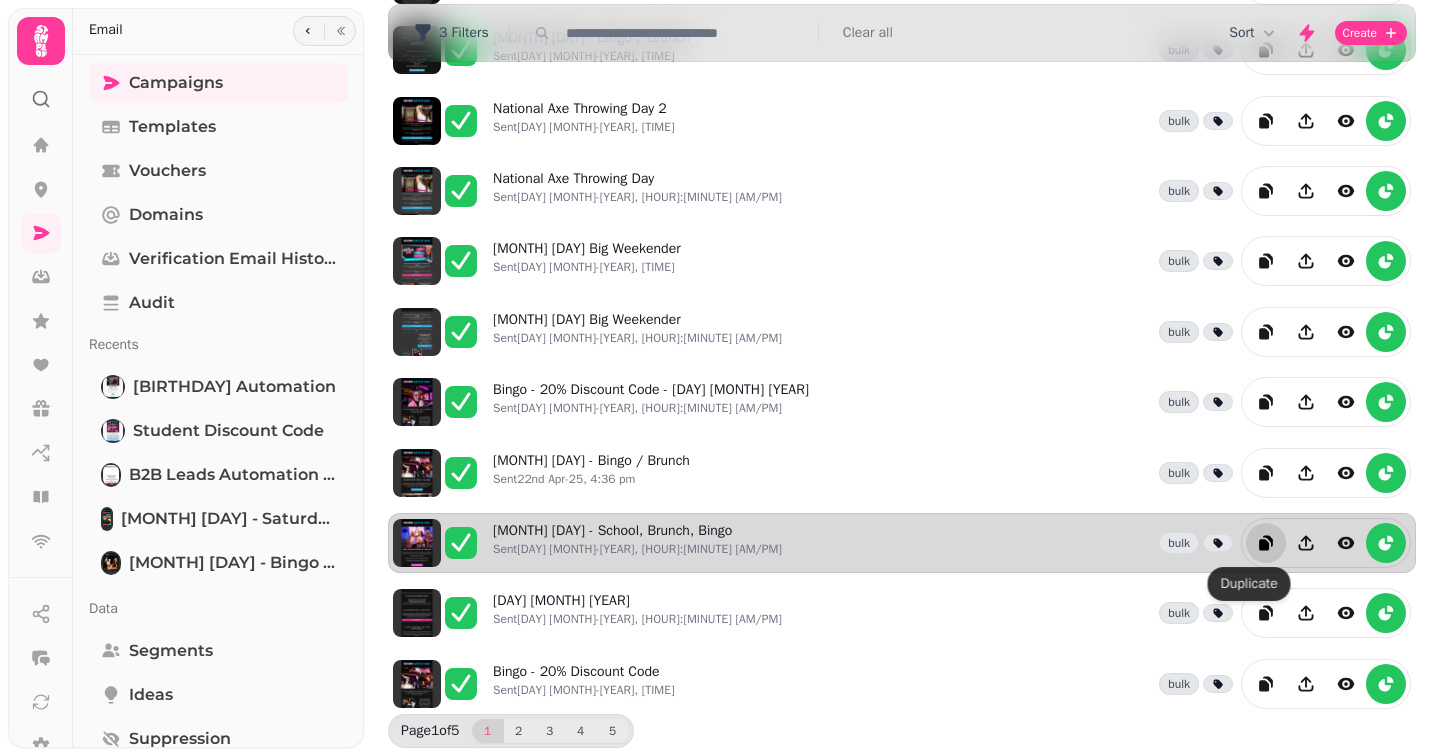 click at bounding box center (1266, 543) 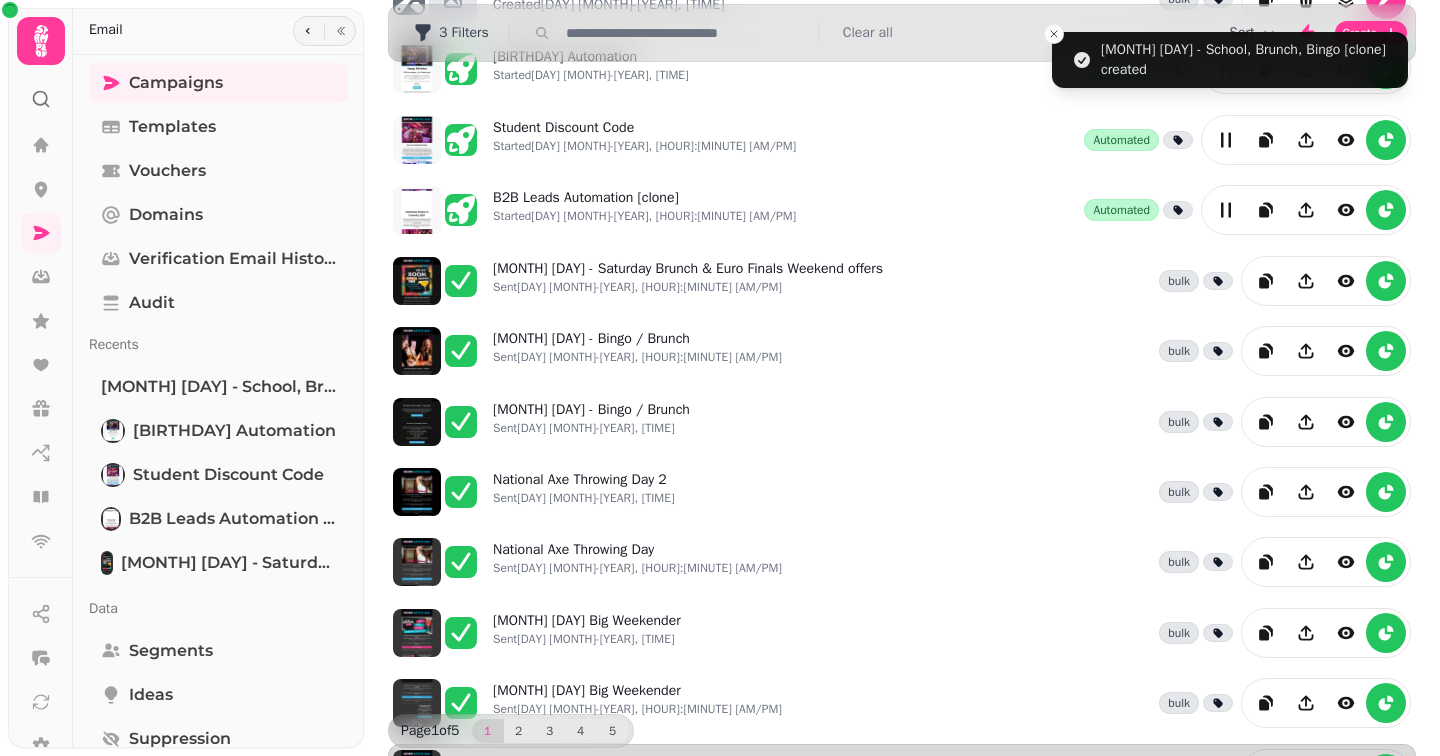 scroll, scrollTop: 0, scrollLeft: 0, axis: both 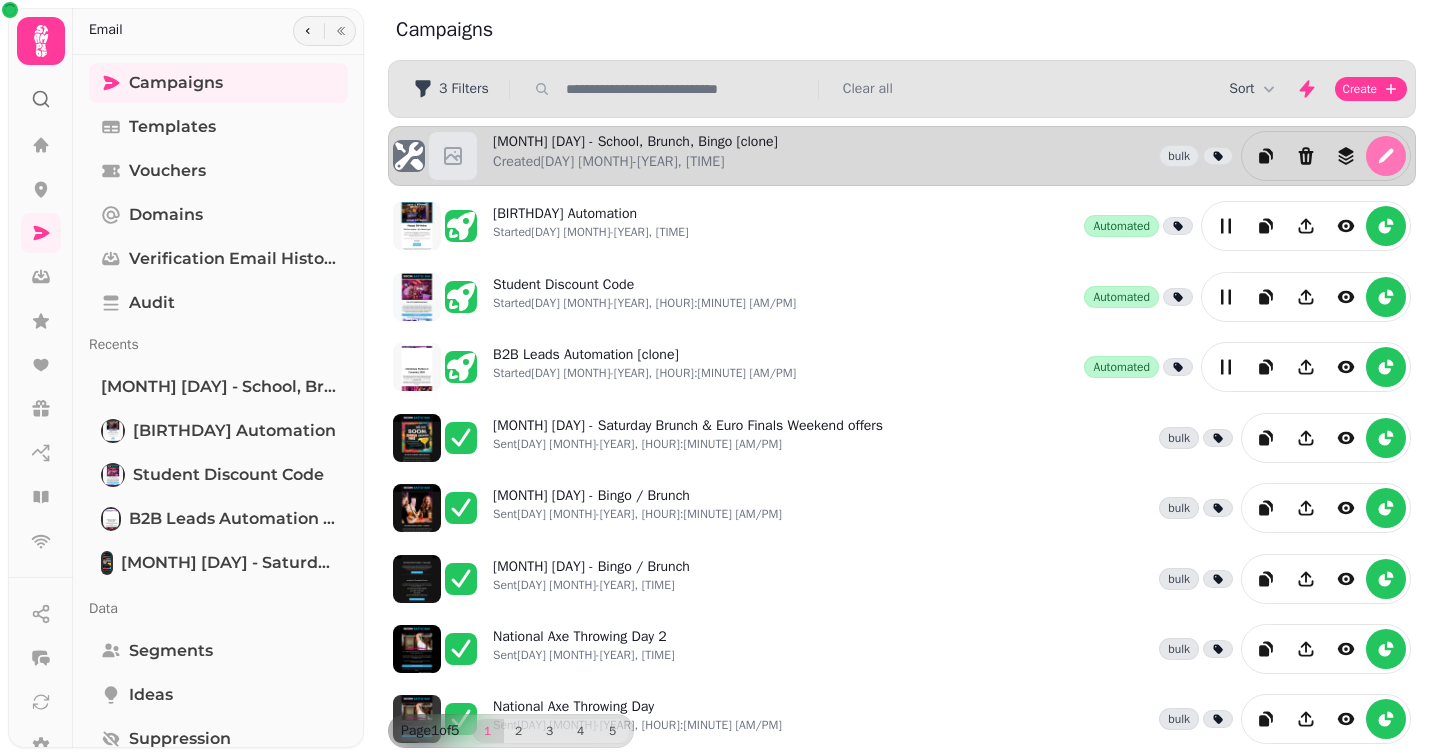 click 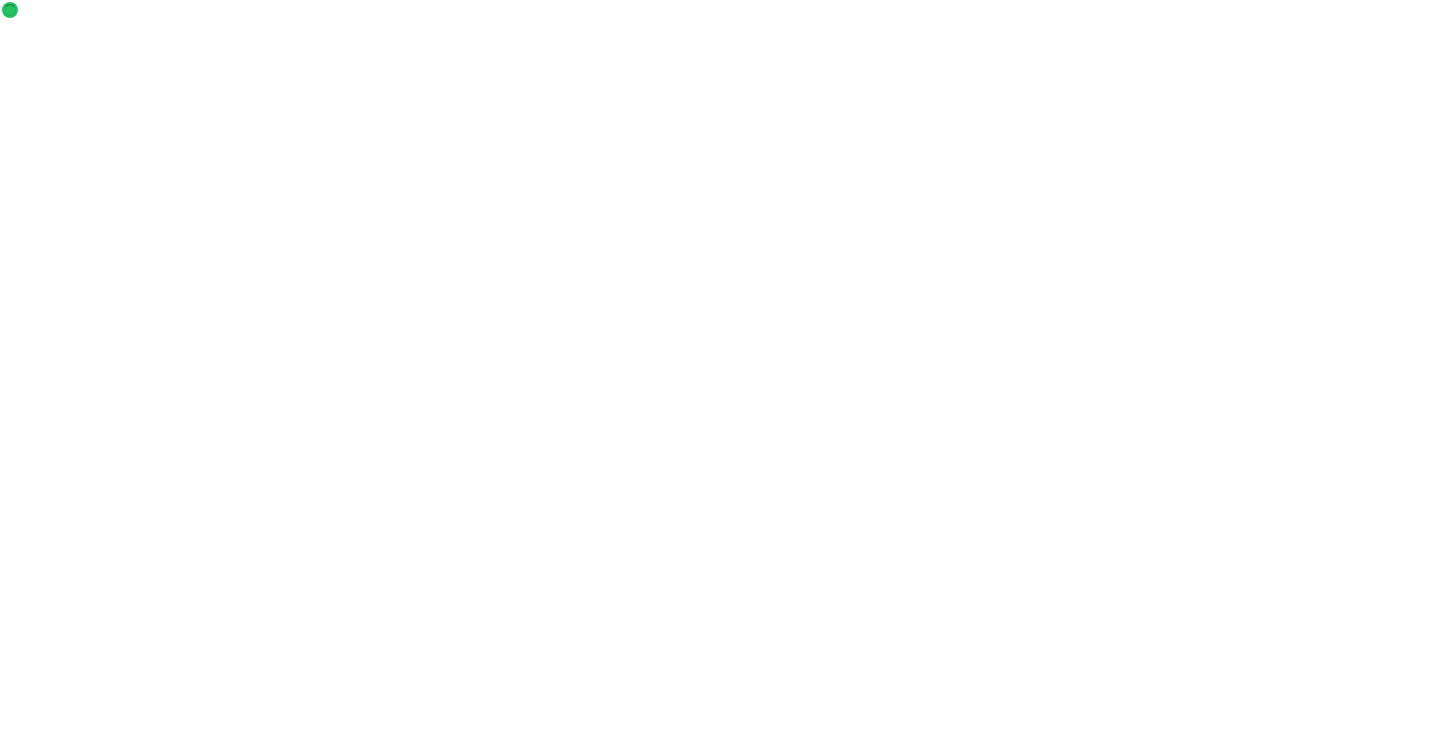 select on "**********" 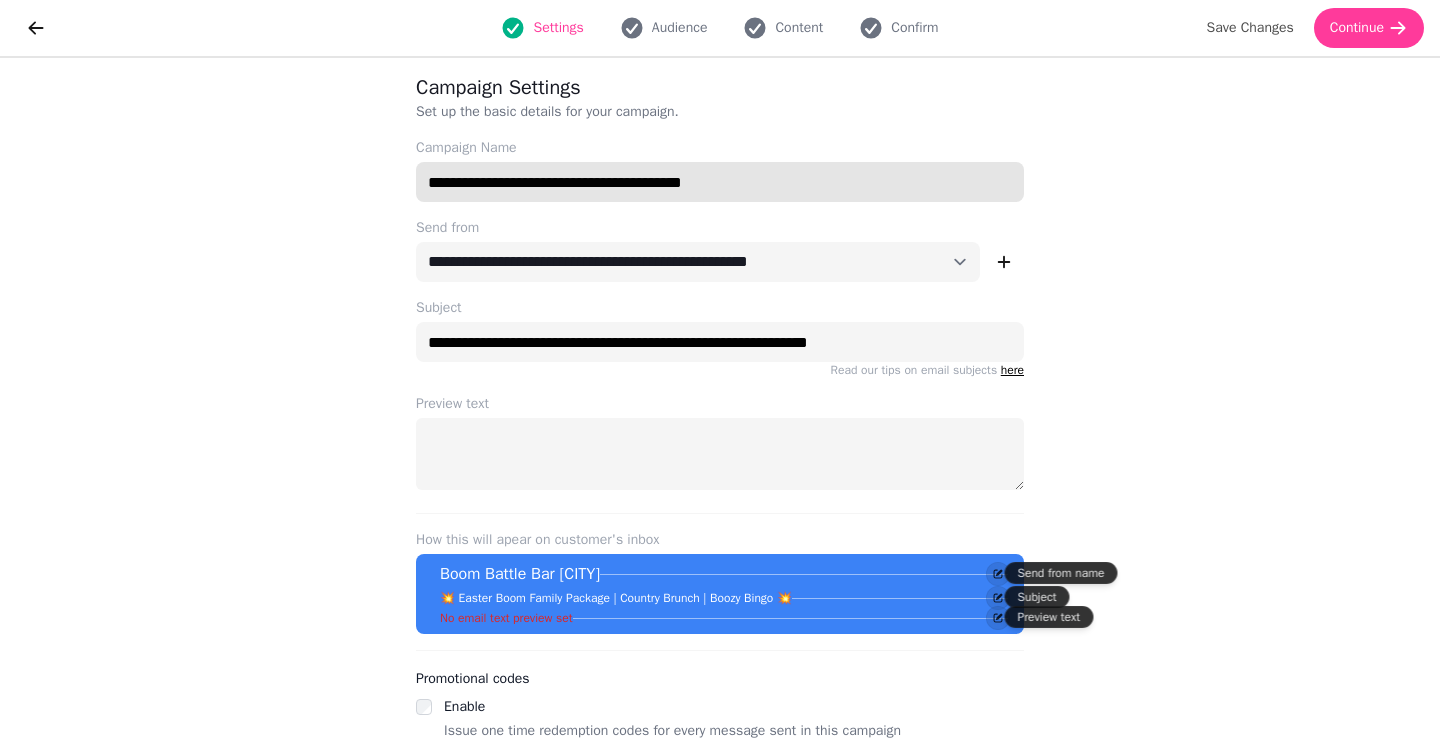 click on "**********" at bounding box center [720, 182] 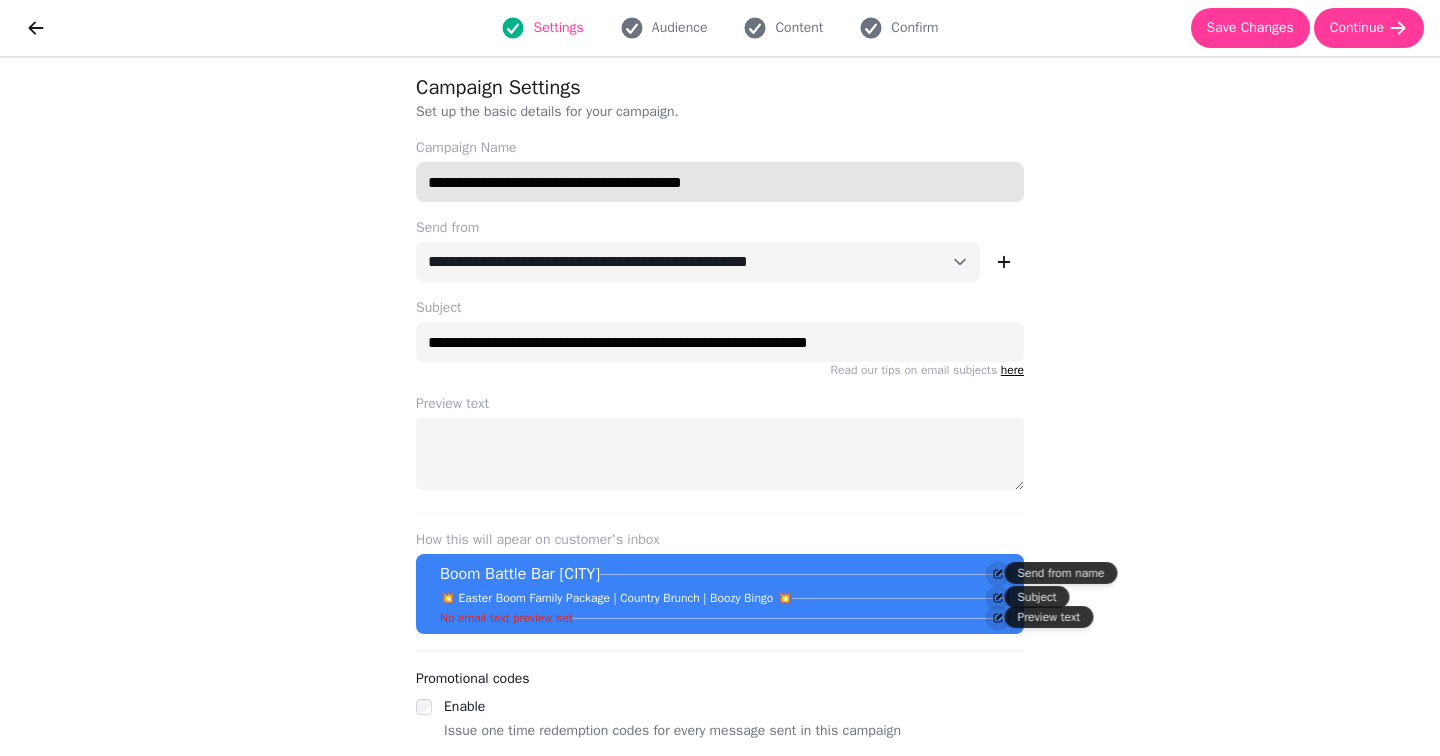click on "**********" at bounding box center [720, 182] 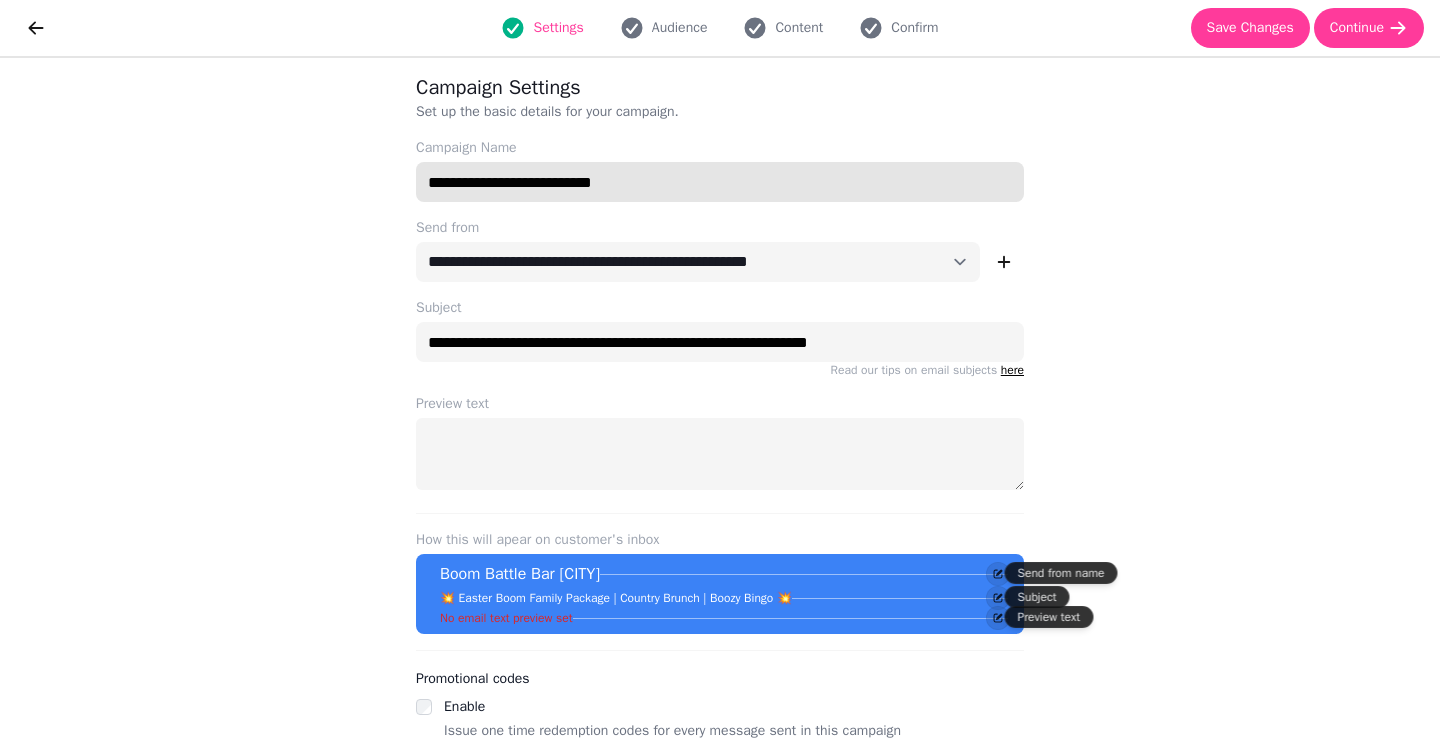 type on "**********" 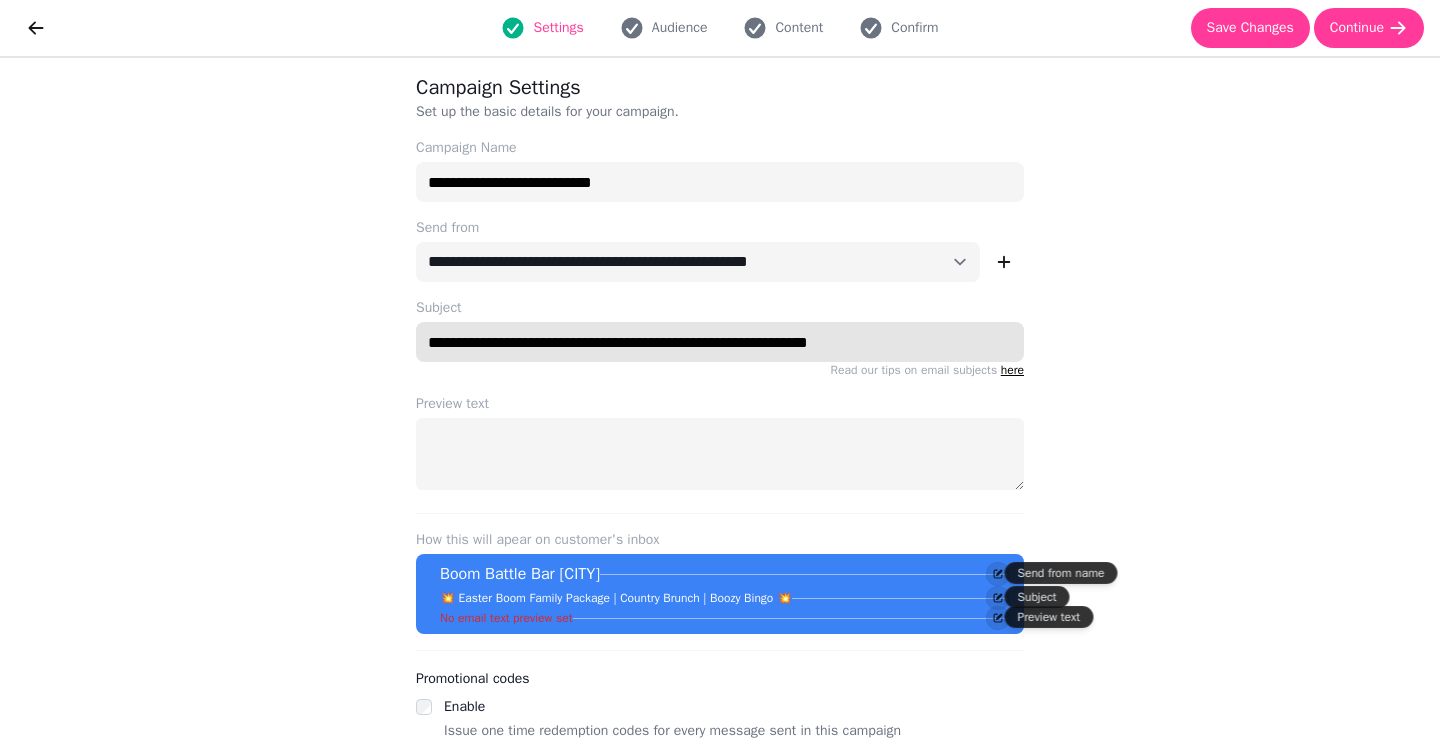click on "**********" at bounding box center (720, 342) 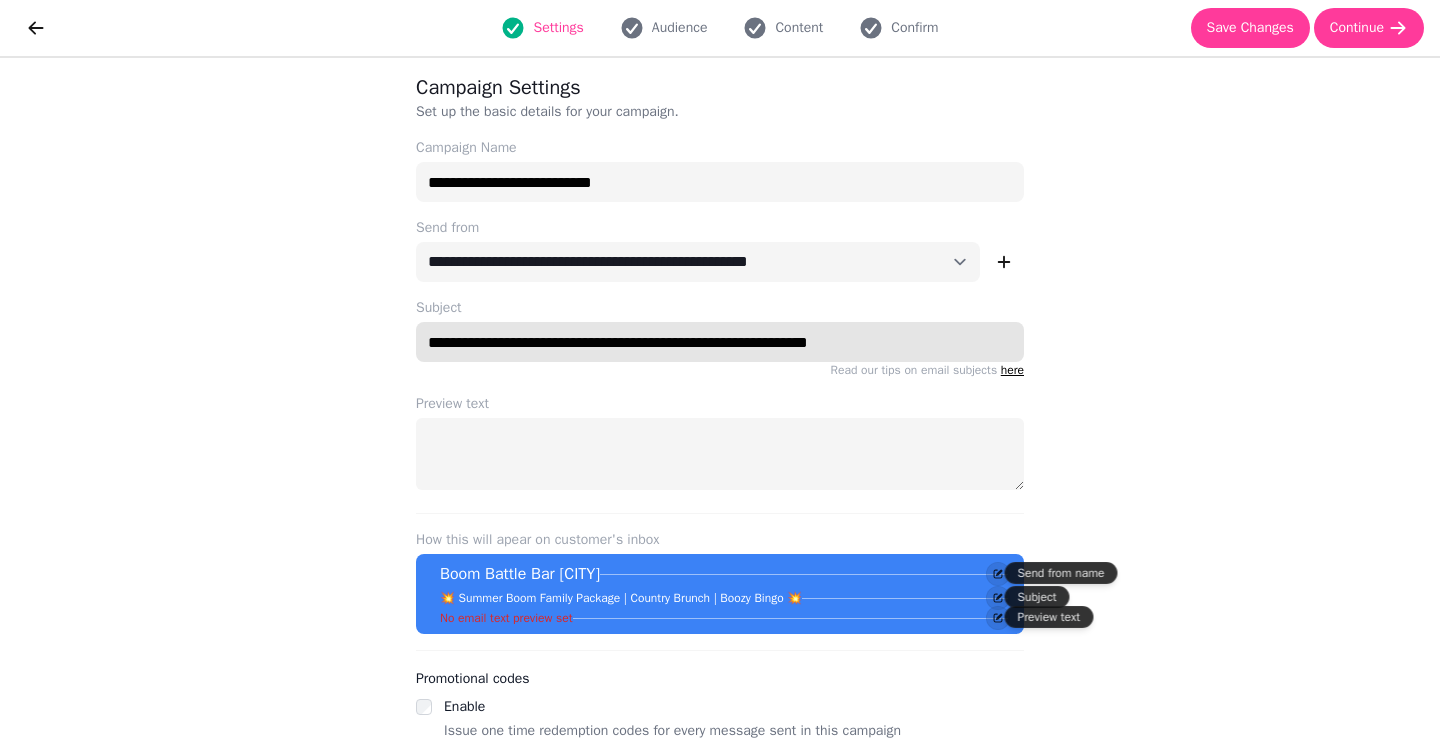 click on "**********" at bounding box center (720, 342) 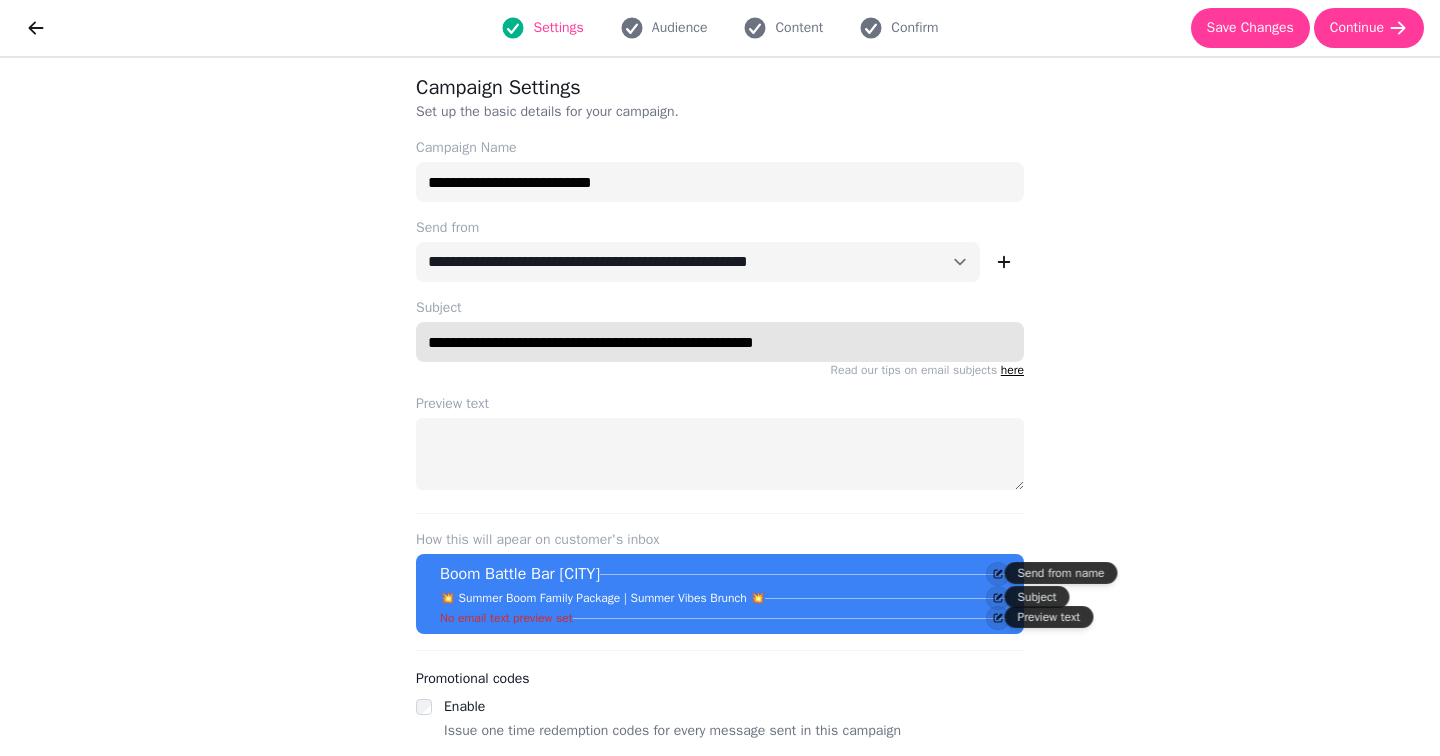 type on "**********" 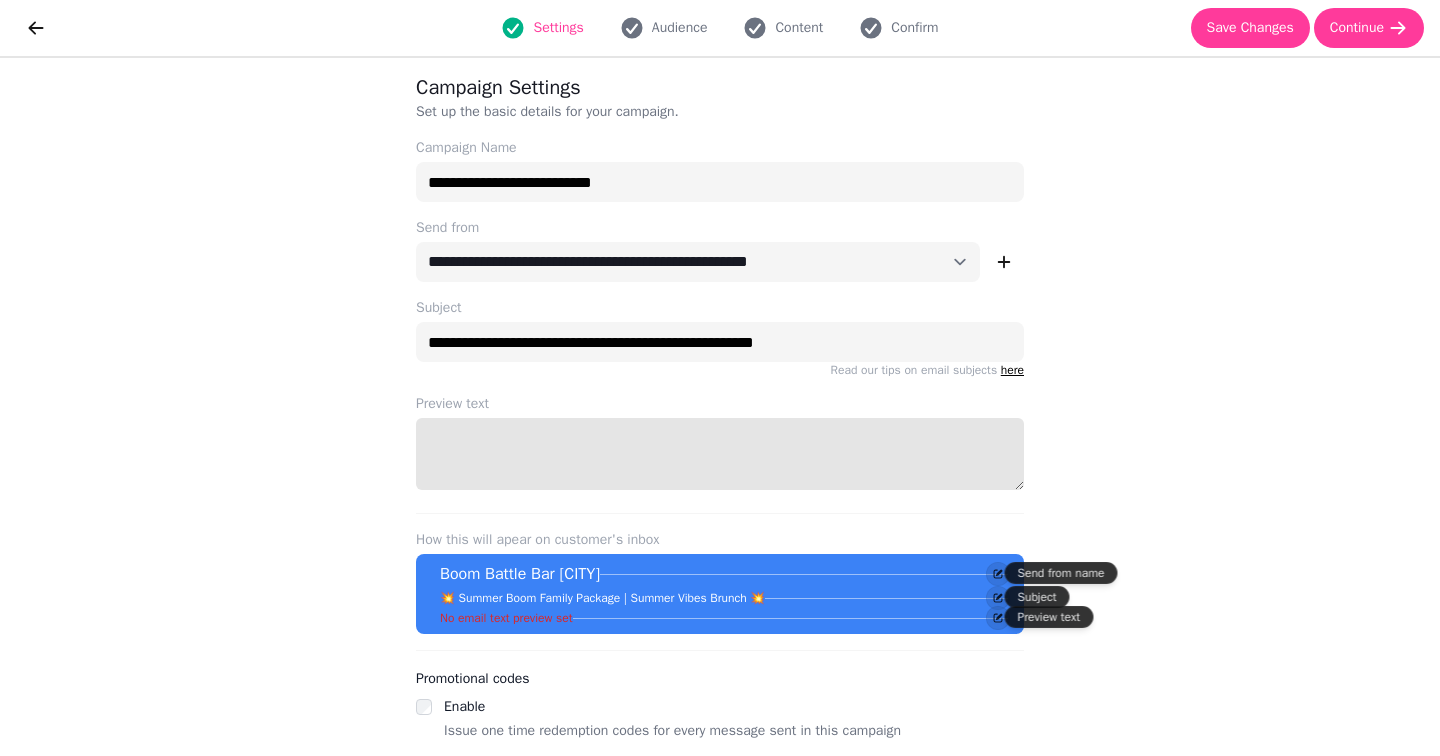 click on "Preview text" at bounding box center (720, 454) 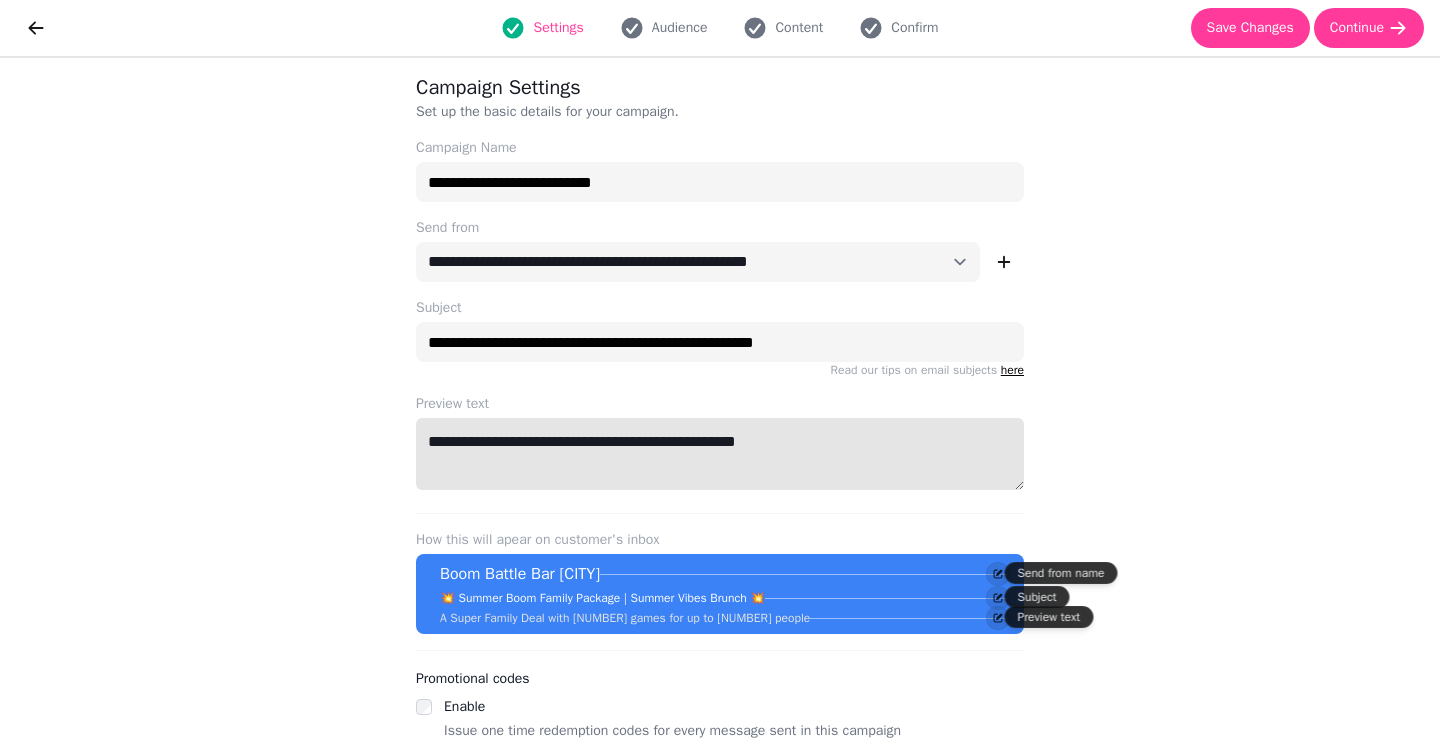 scroll, scrollTop: 2, scrollLeft: 0, axis: vertical 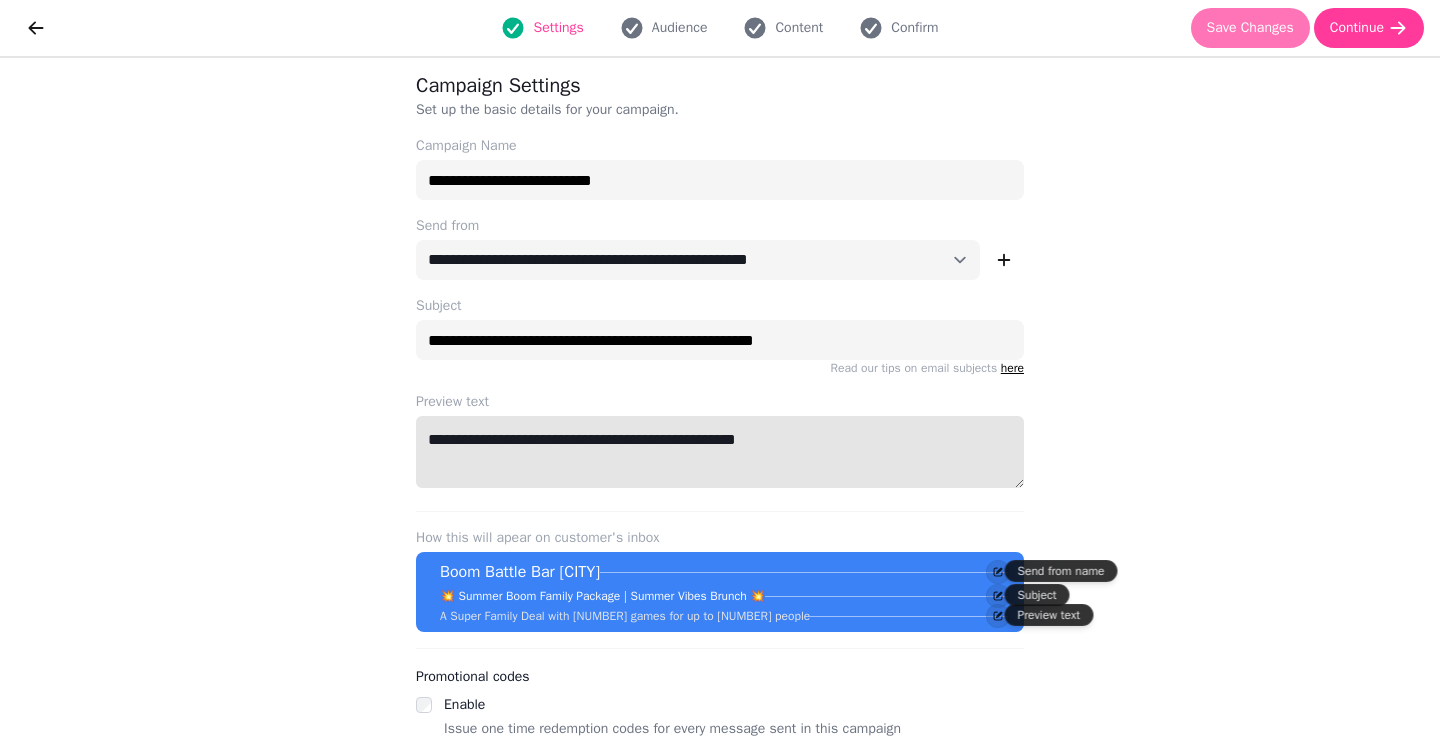 type on "**********" 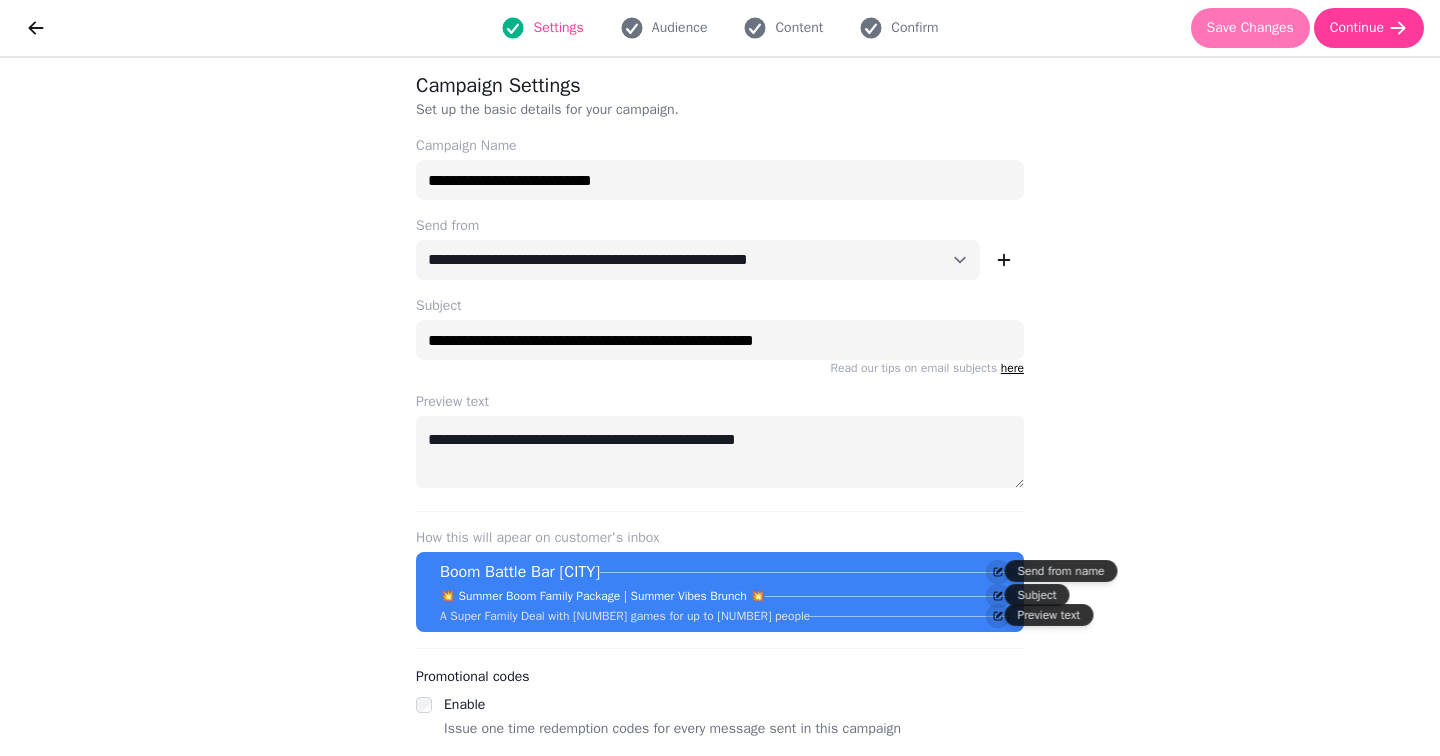 click on "Save Changes" at bounding box center [1250, 28] 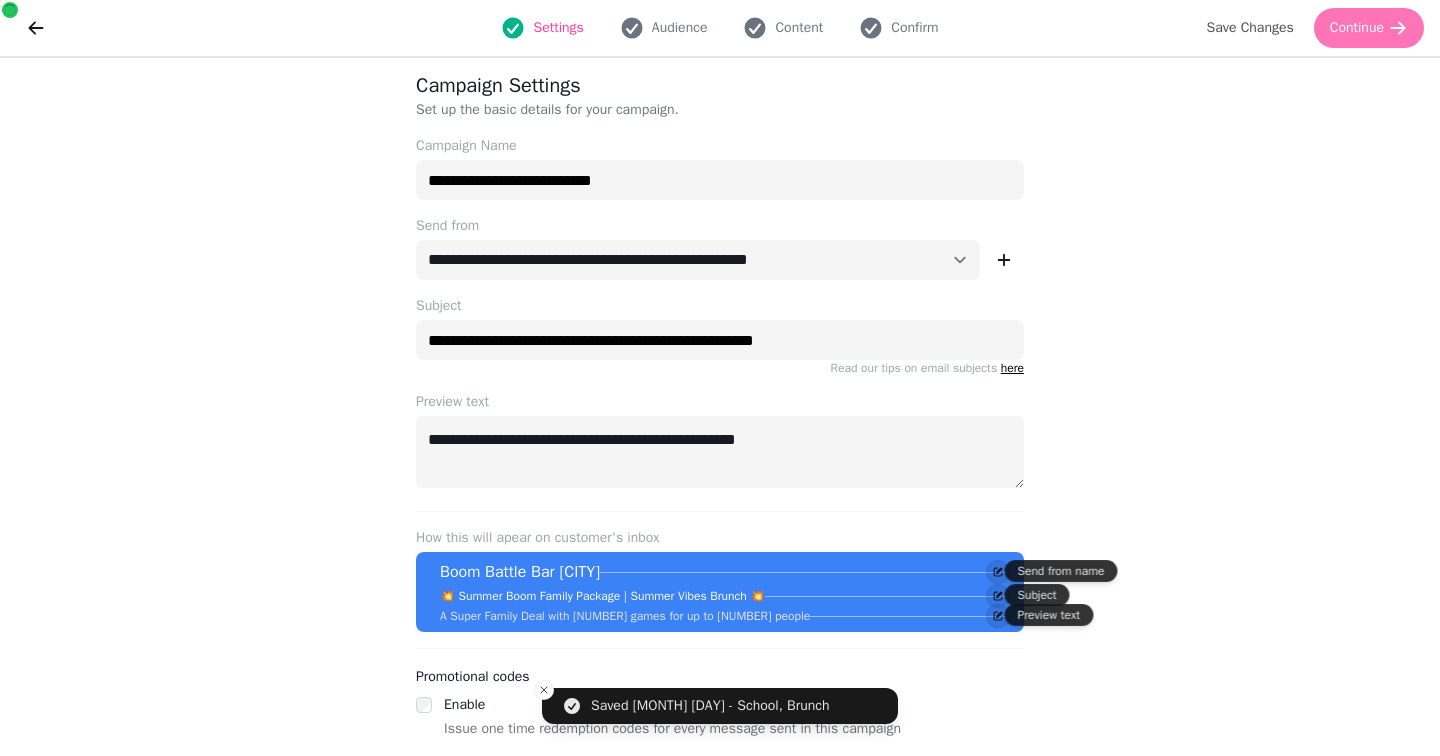 click on "Continue" at bounding box center (1357, 28) 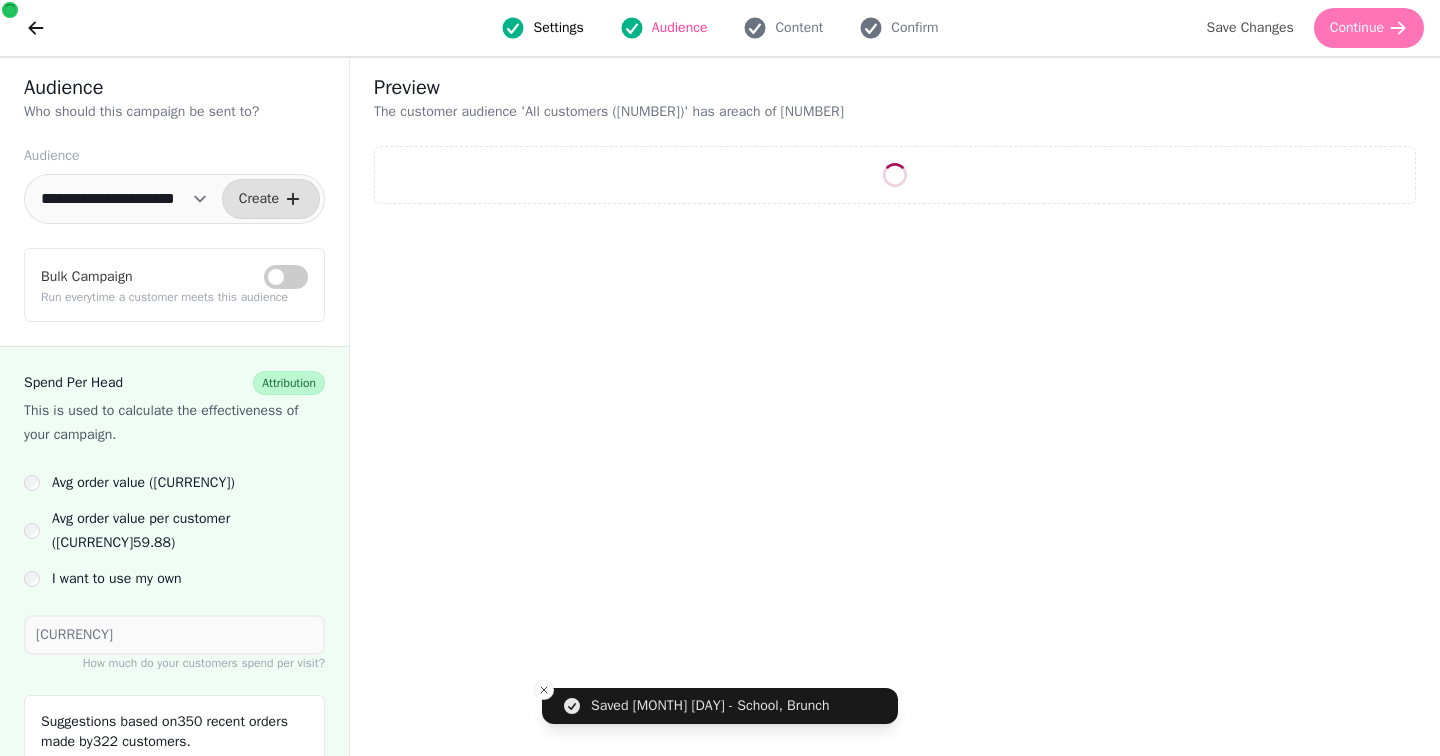 select on "**" 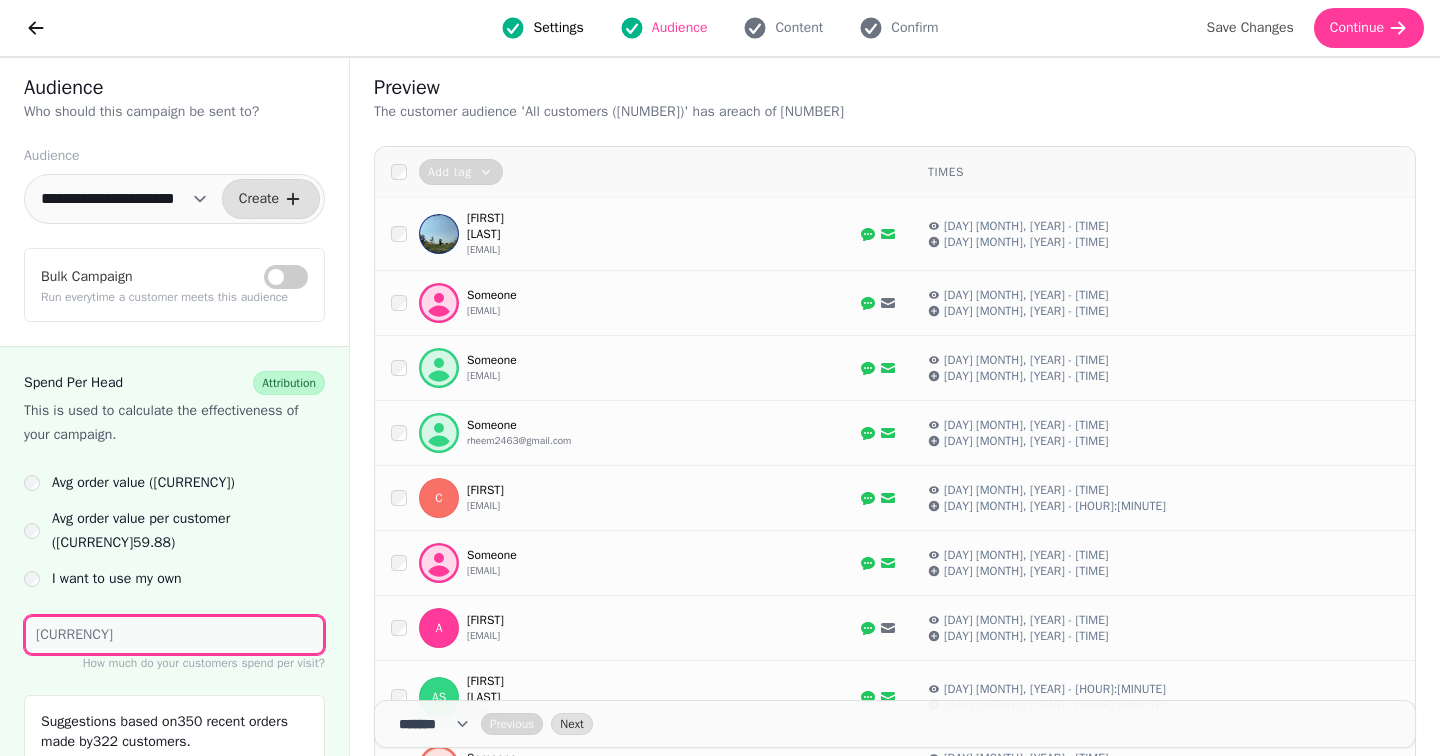 click on "**" at bounding box center [174, 635] 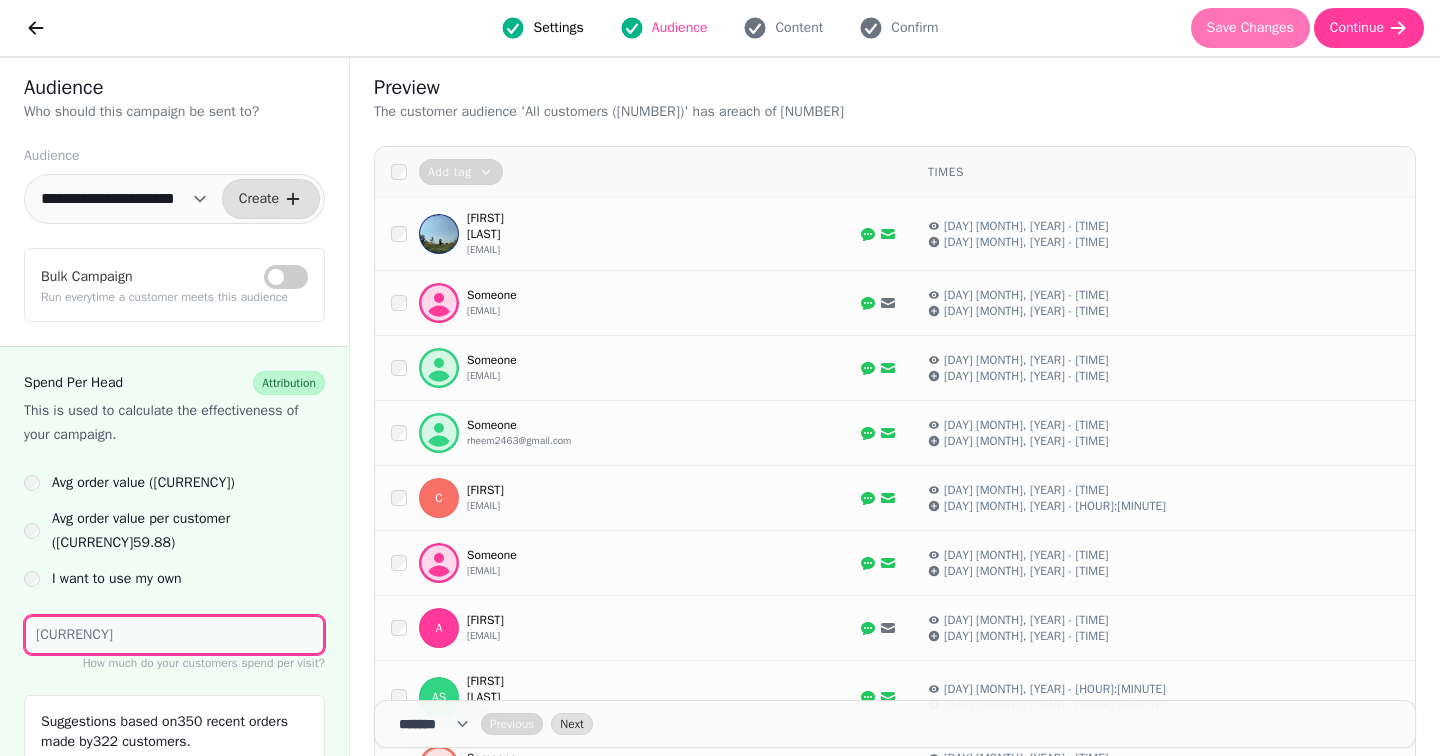 type on "**" 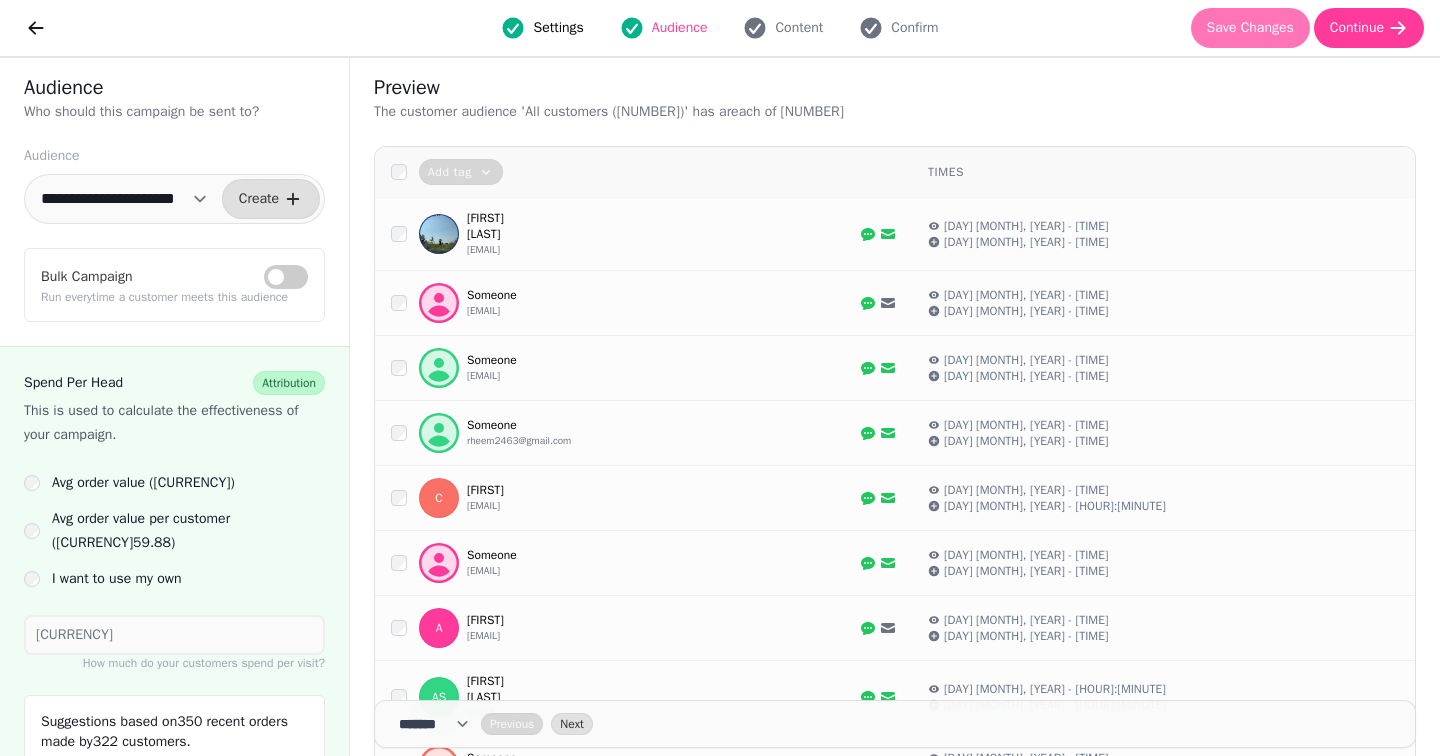 click on "Save Changes" at bounding box center (1250, 28) 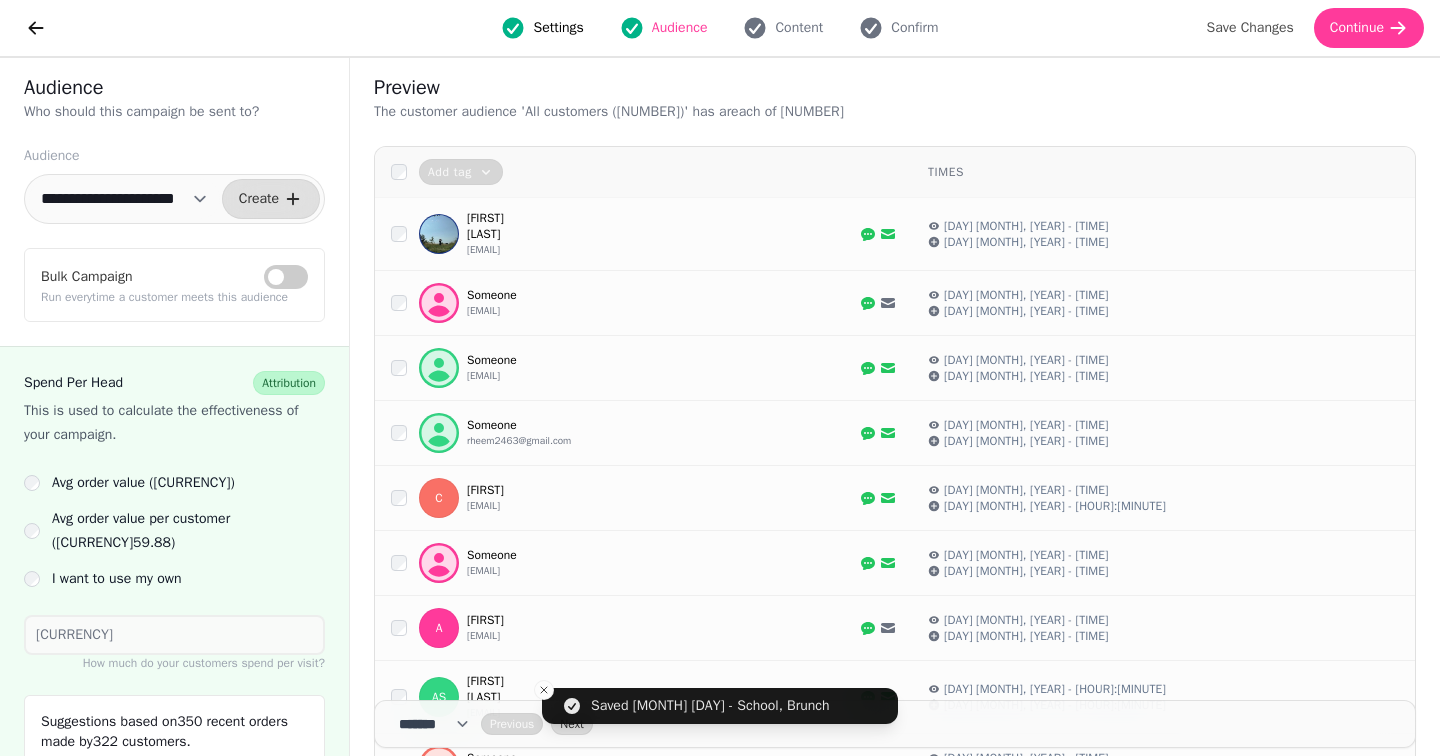click on "Settings Audience Content Confirm Save Changes Continue" at bounding box center [720, 28] 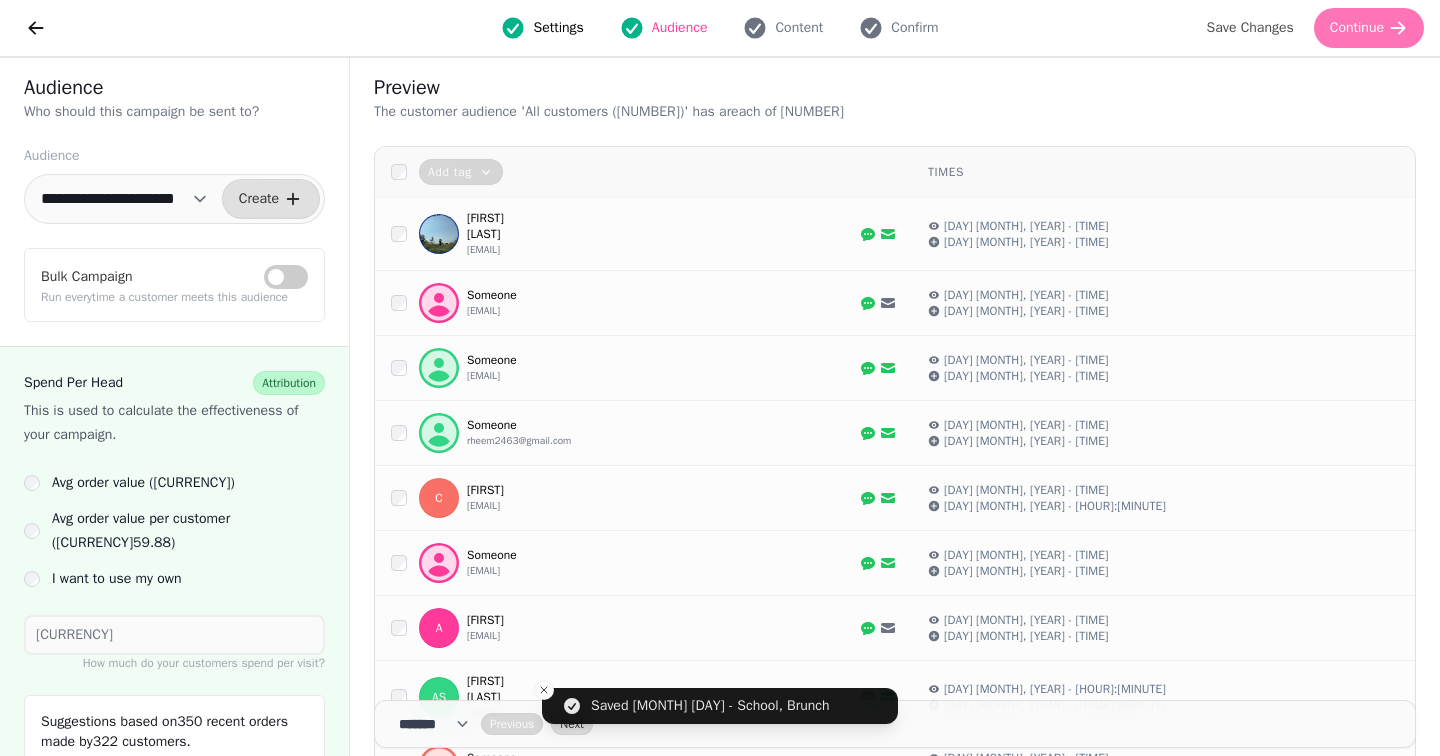click on "Continue" at bounding box center [1357, 28] 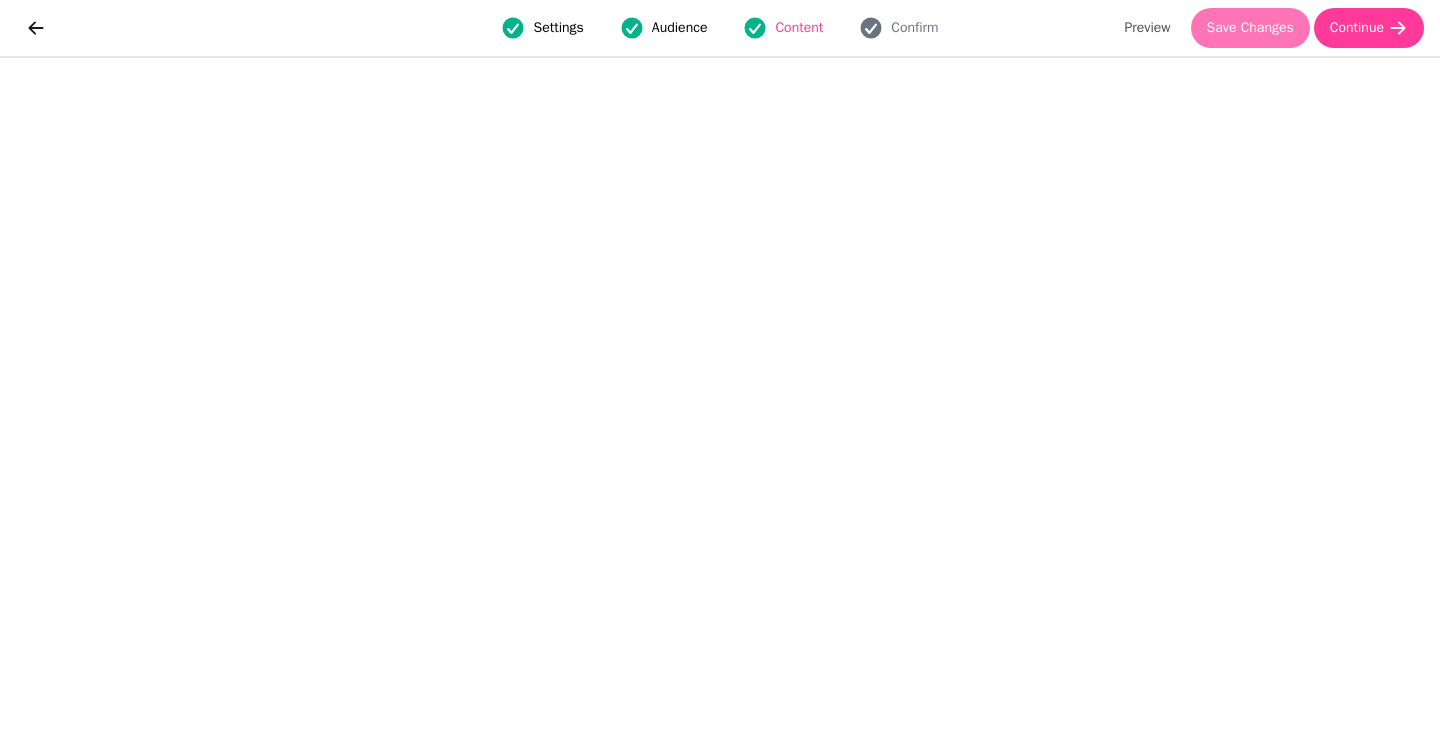 click on "Save Changes" at bounding box center [1250, 28] 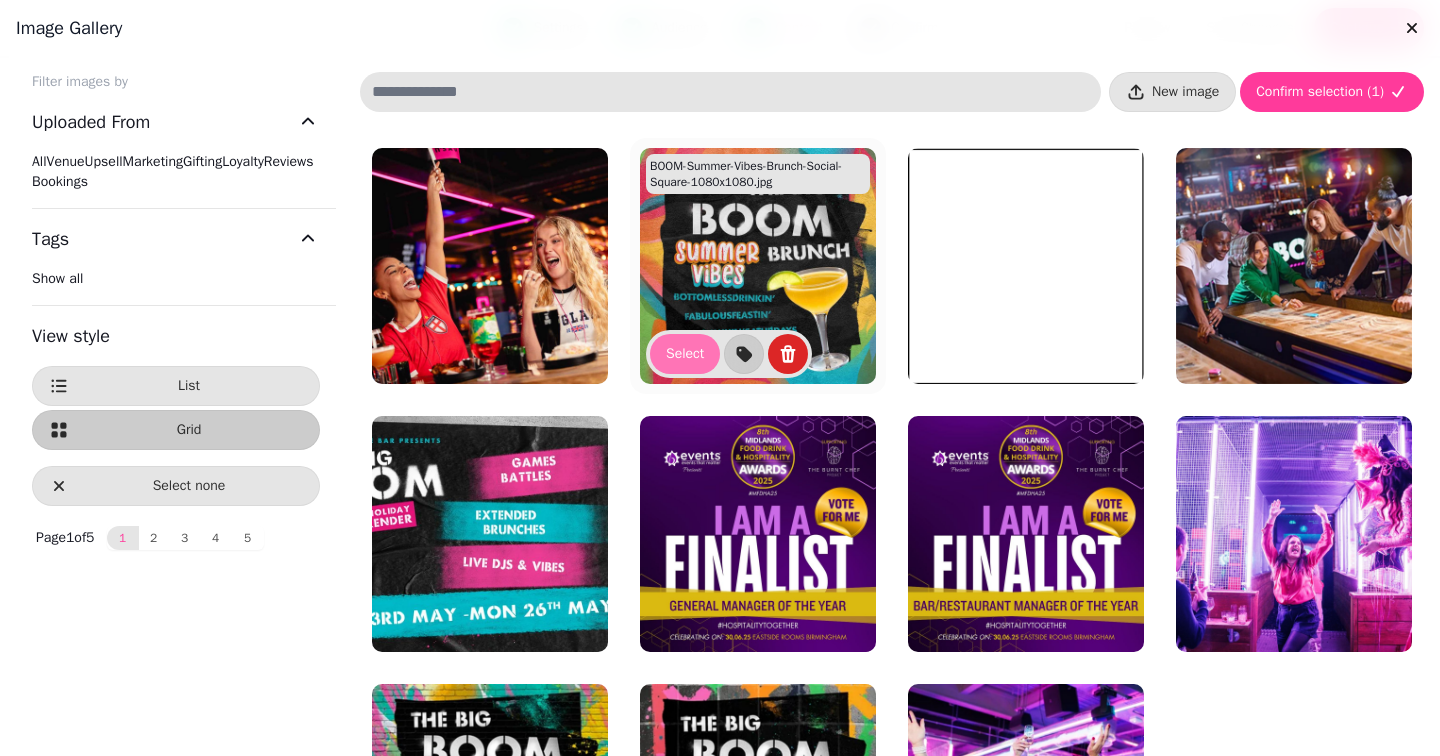 click on "Select" at bounding box center [685, 354] 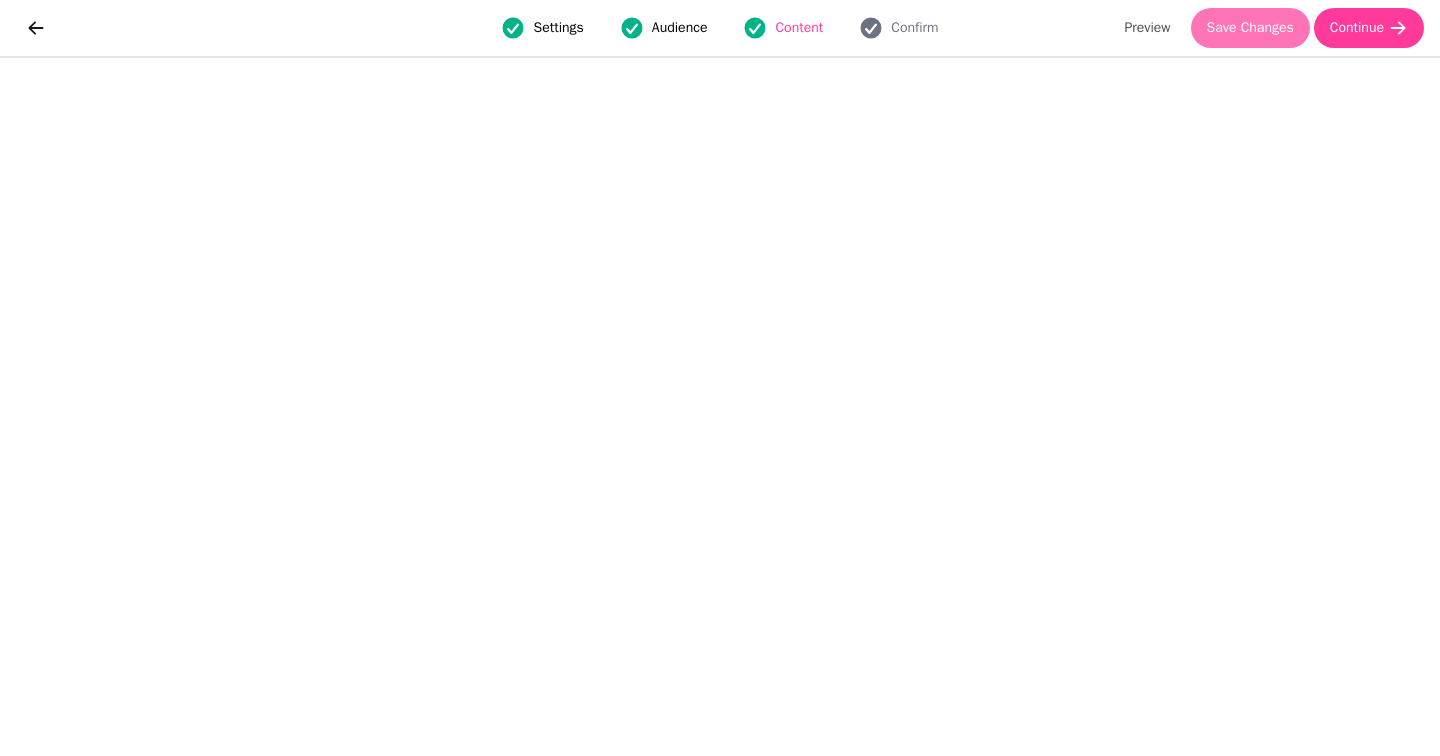 click on "Save Changes" at bounding box center [1250, 28] 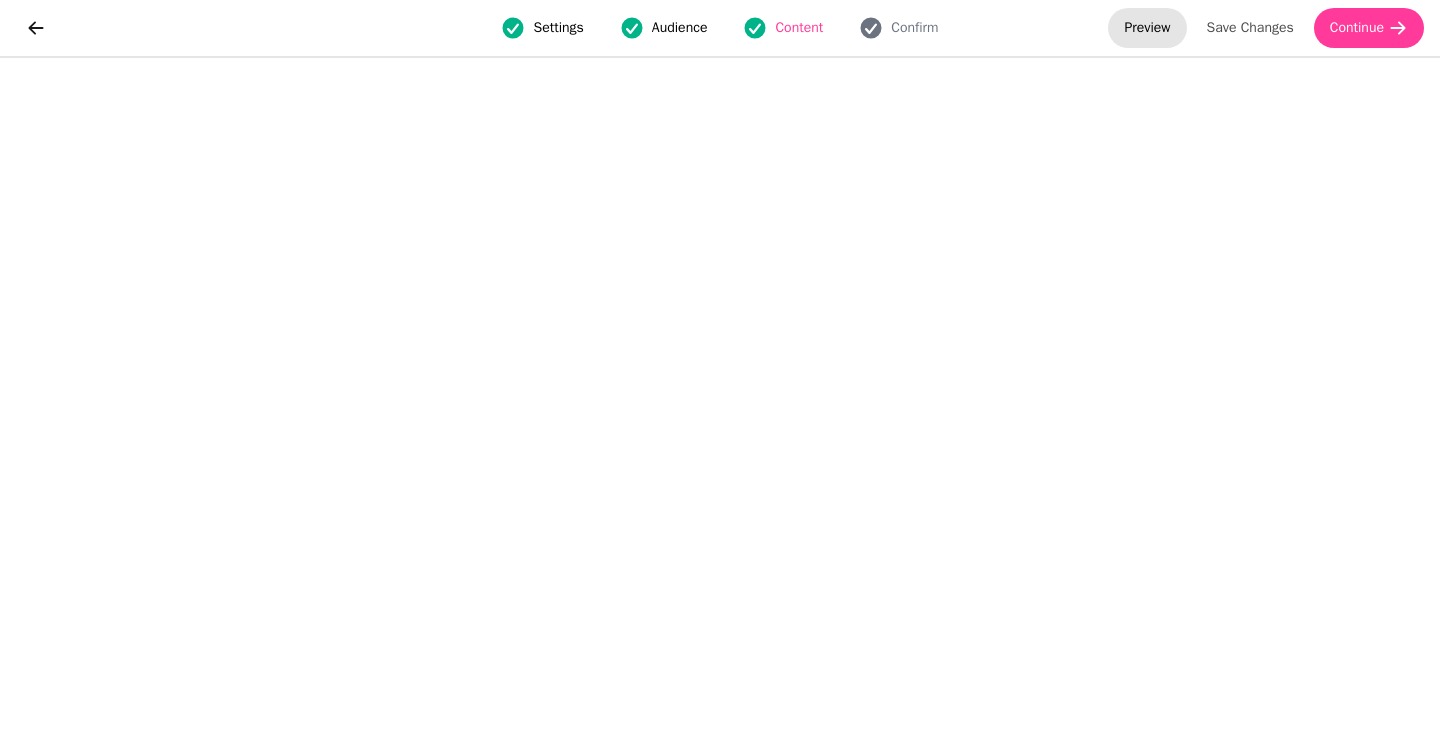 click on "Preview" at bounding box center (1147, 28) 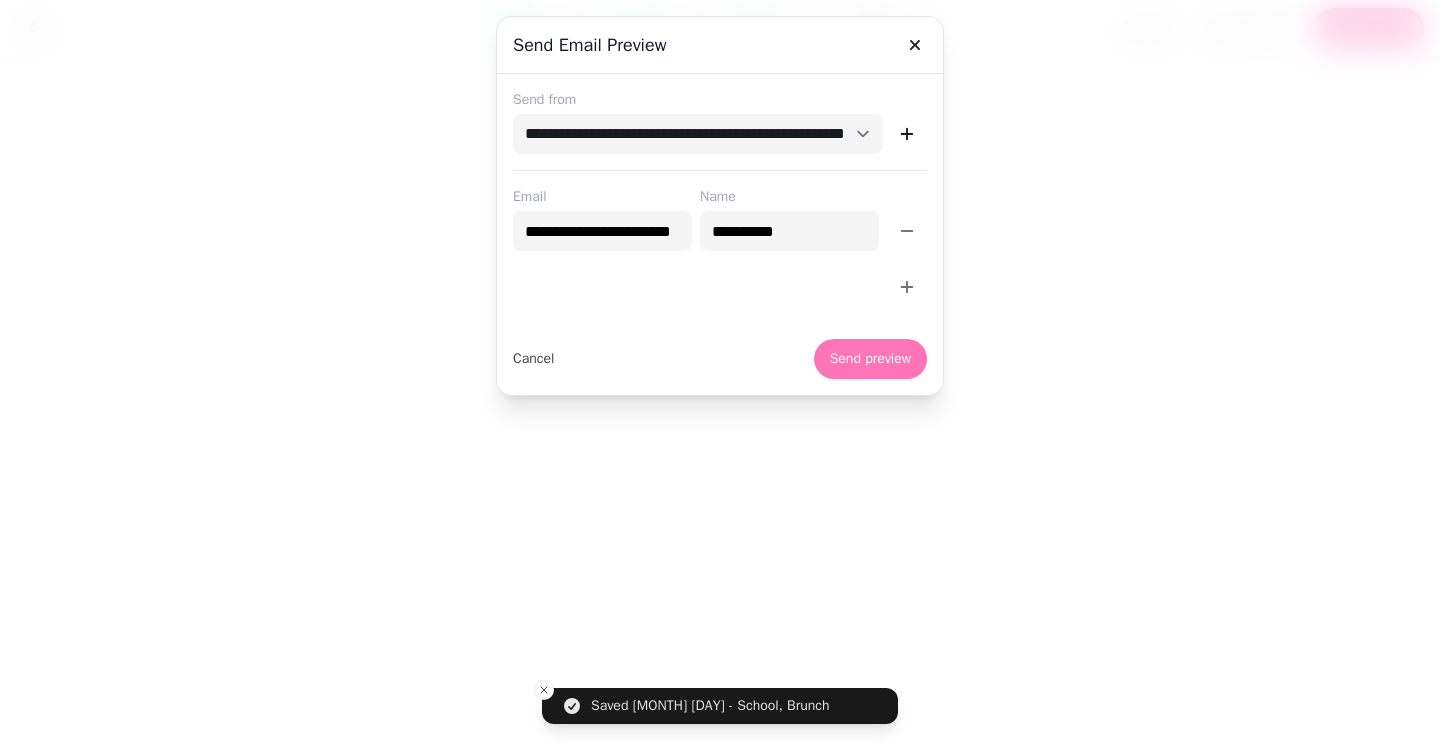 click on "Send preview" at bounding box center (870, 359) 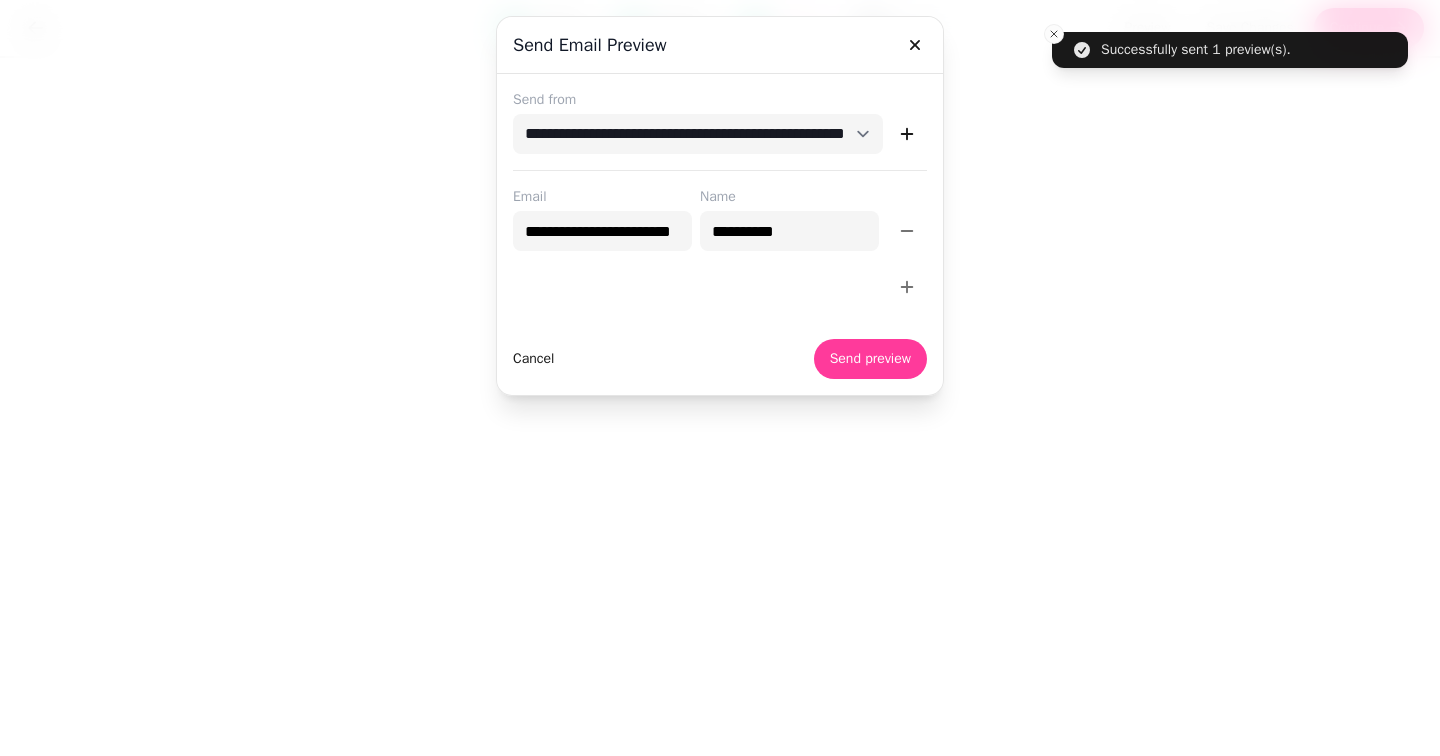 click on "Cancel" at bounding box center [533, 359] 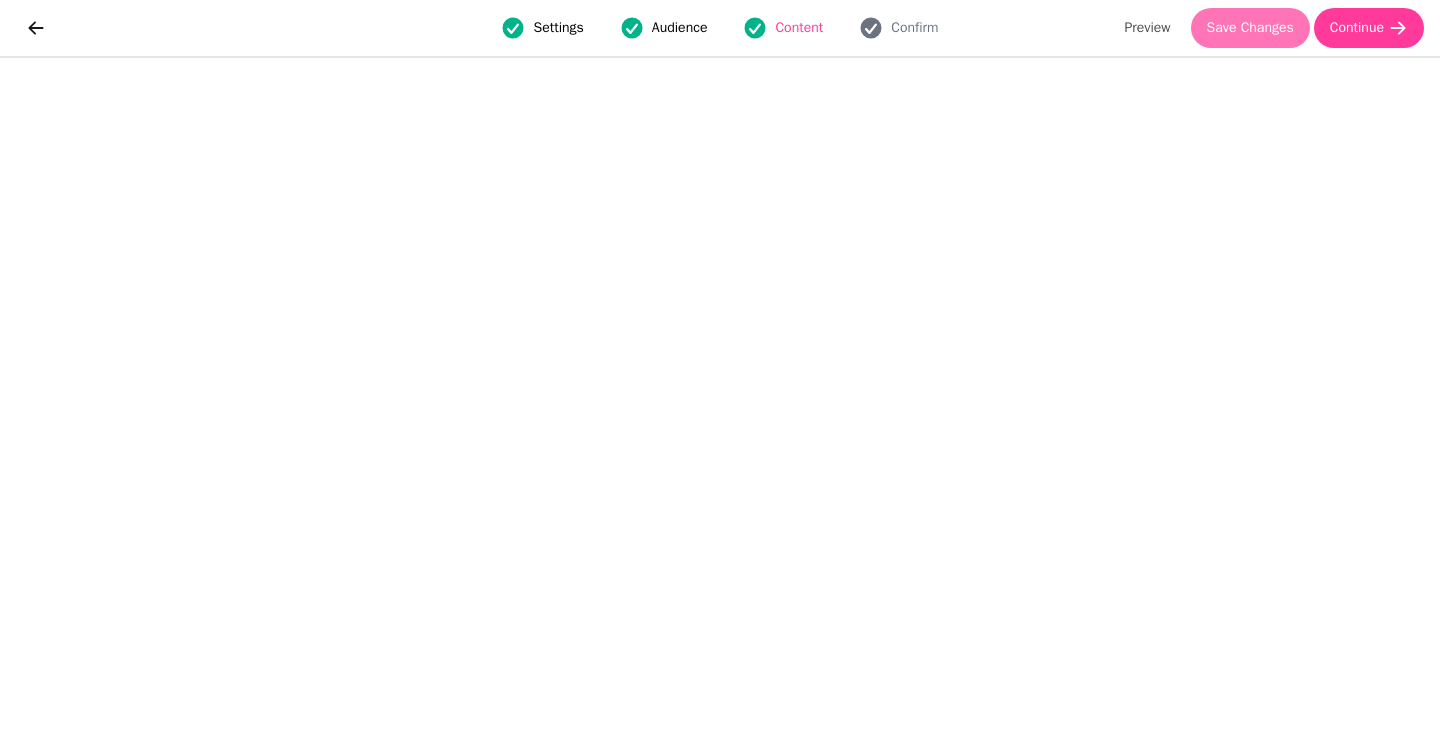 click on "Save Changes" at bounding box center (1250, 28) 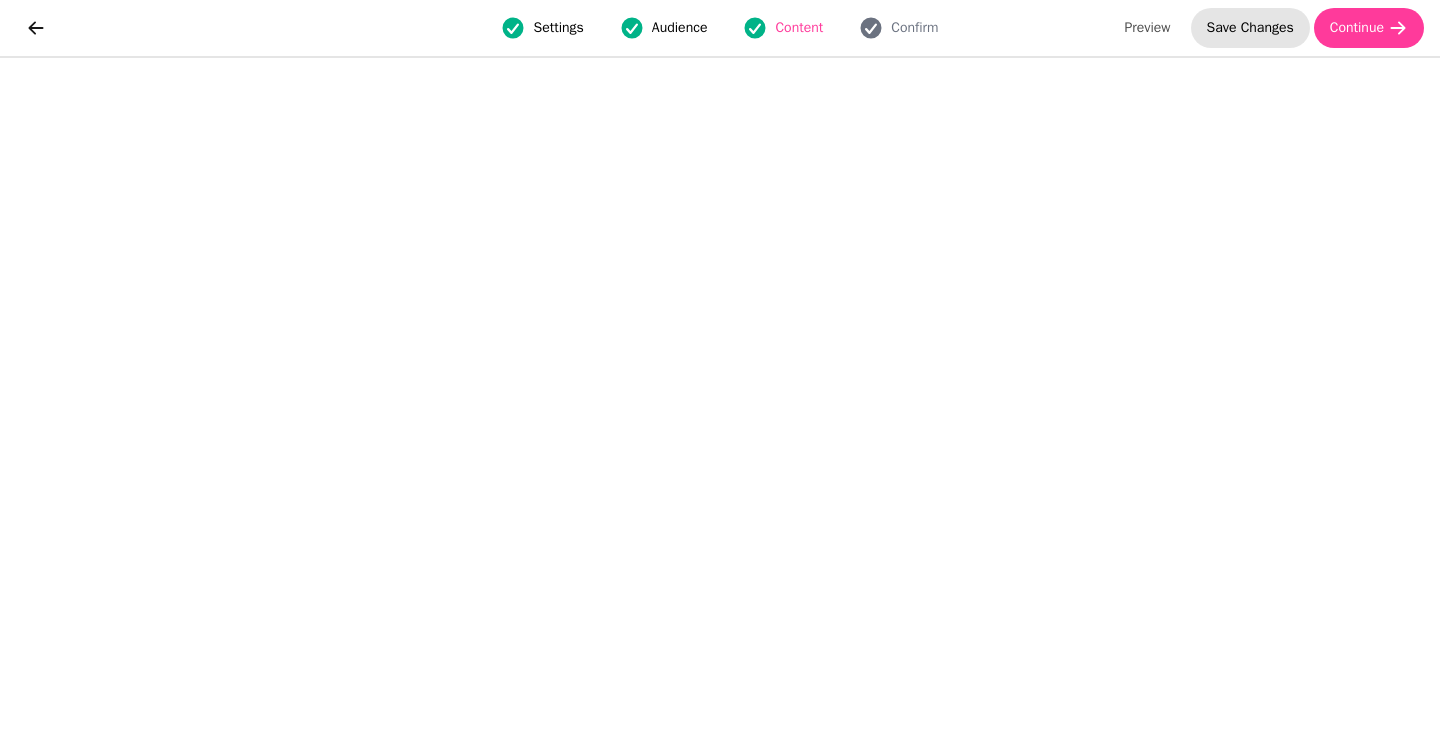 click on "Save Changes" at bounding box center (1250, 28) 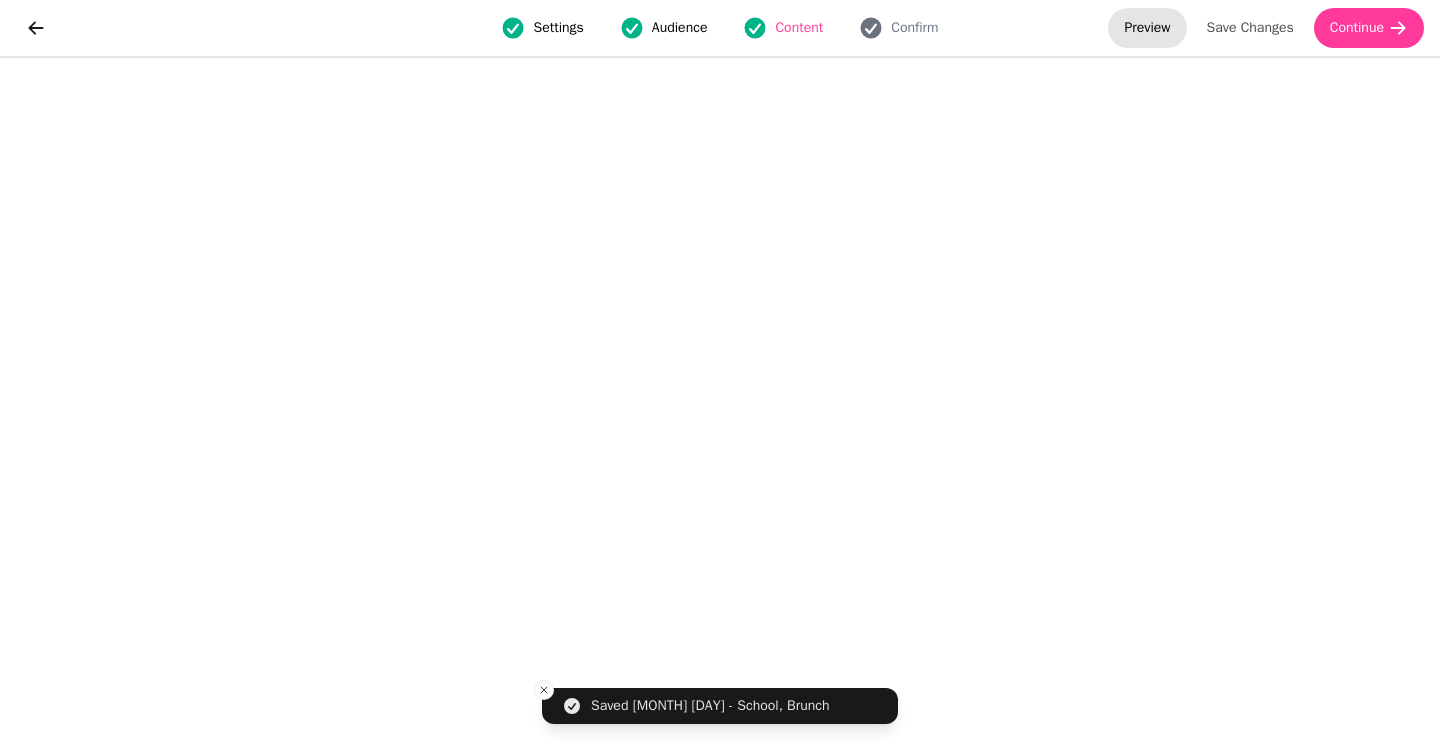 click on "Preview" at bounding box center [1147, 28] 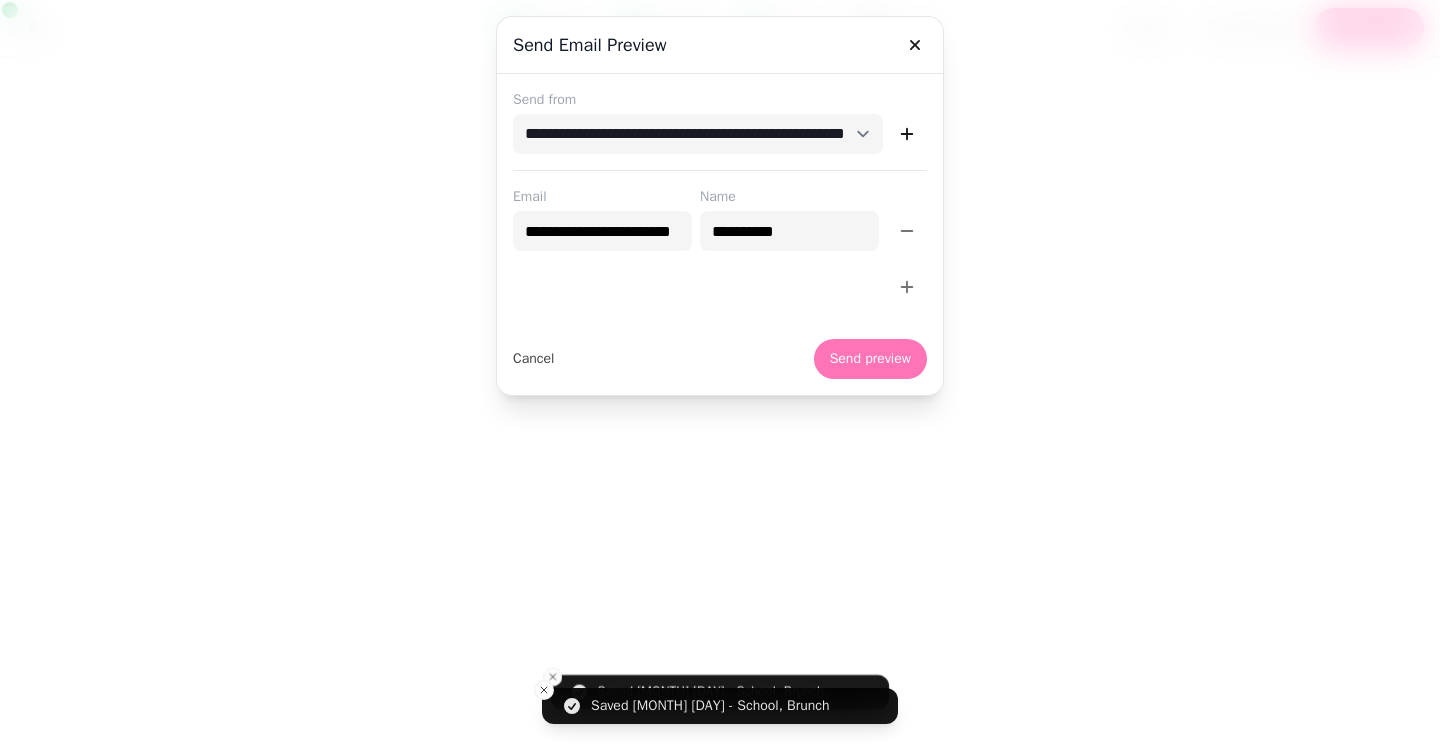 click on "Send preview" at bounding box center (870, 359) 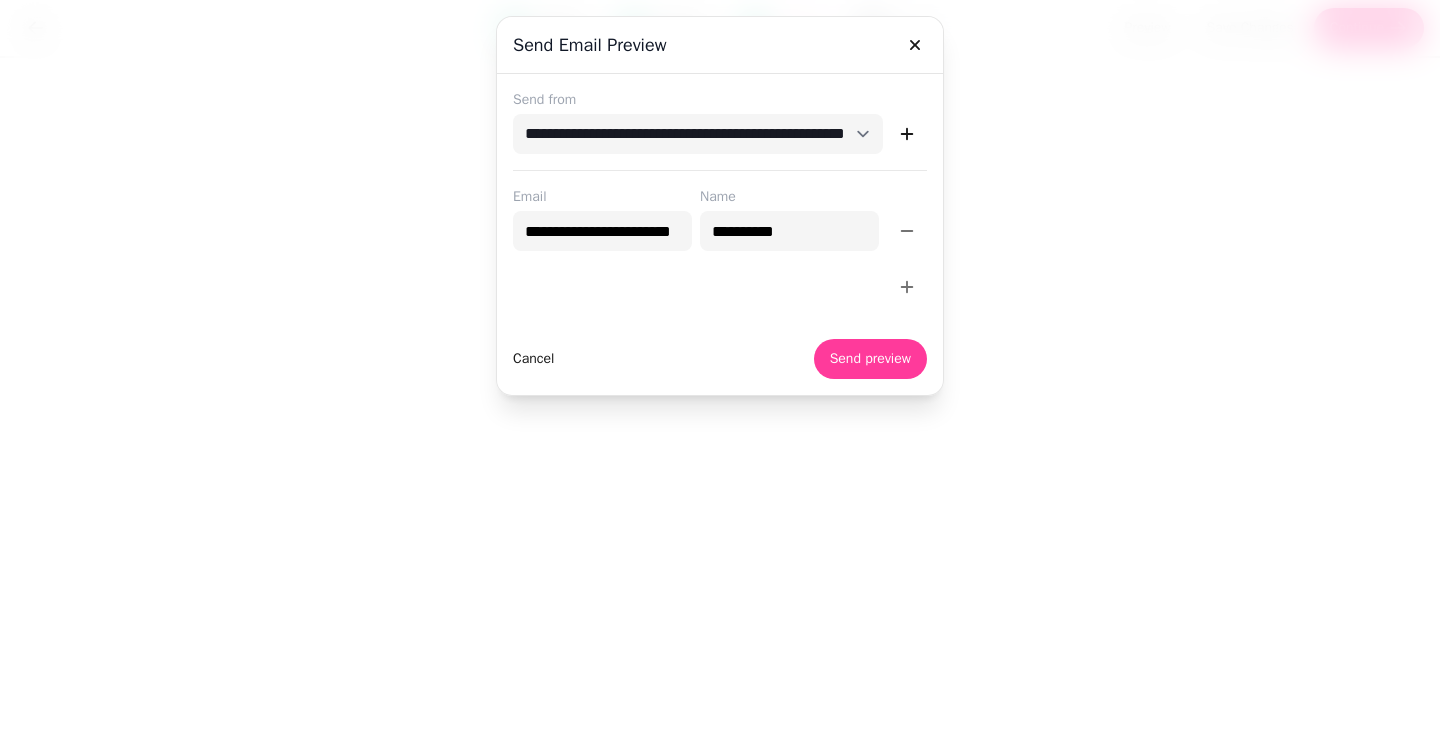 click on "Cancel" at bounding box center (533, 359) 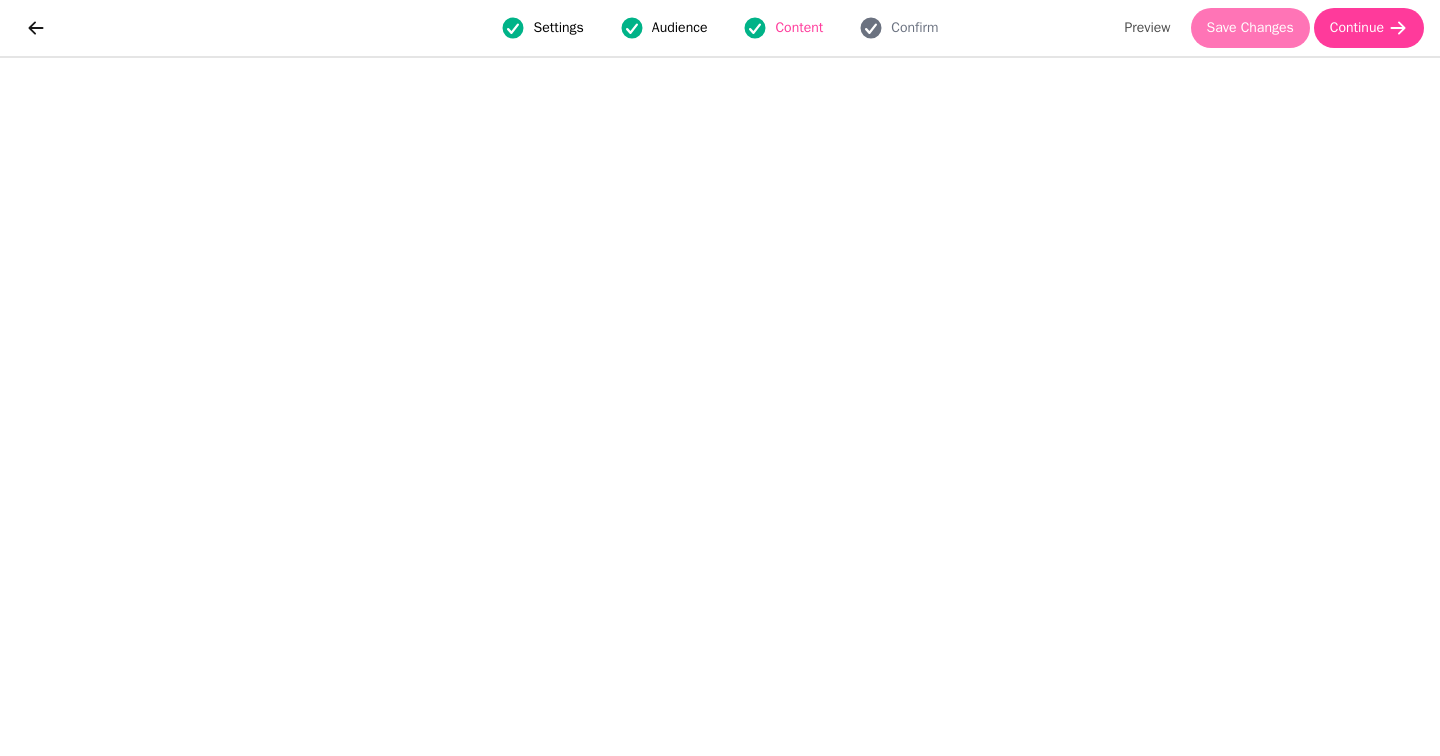 click on "Save Changes" at bounding box center [1250, 28] 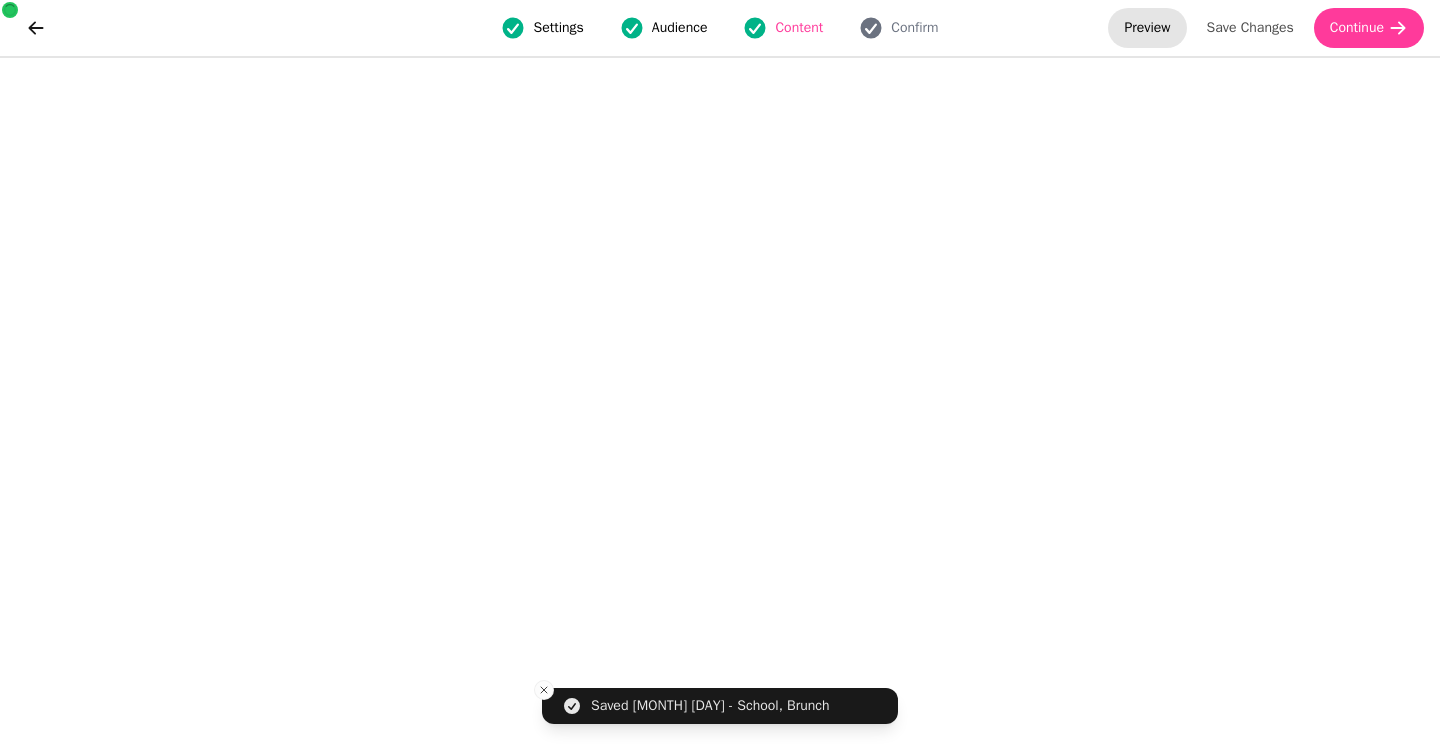 click on "Preview" at bounding box center [1147, 28] 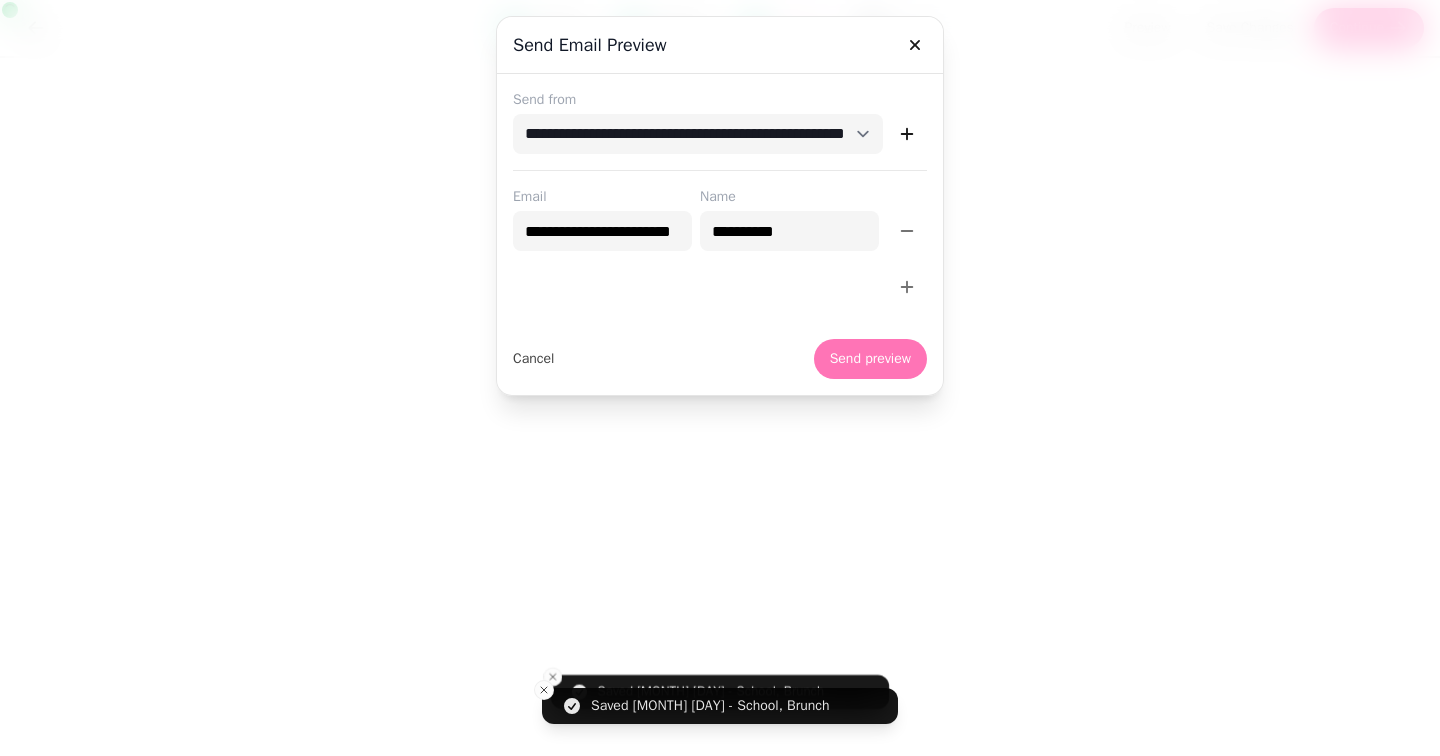 click on "Send preview" at bounding box center [870, 359] 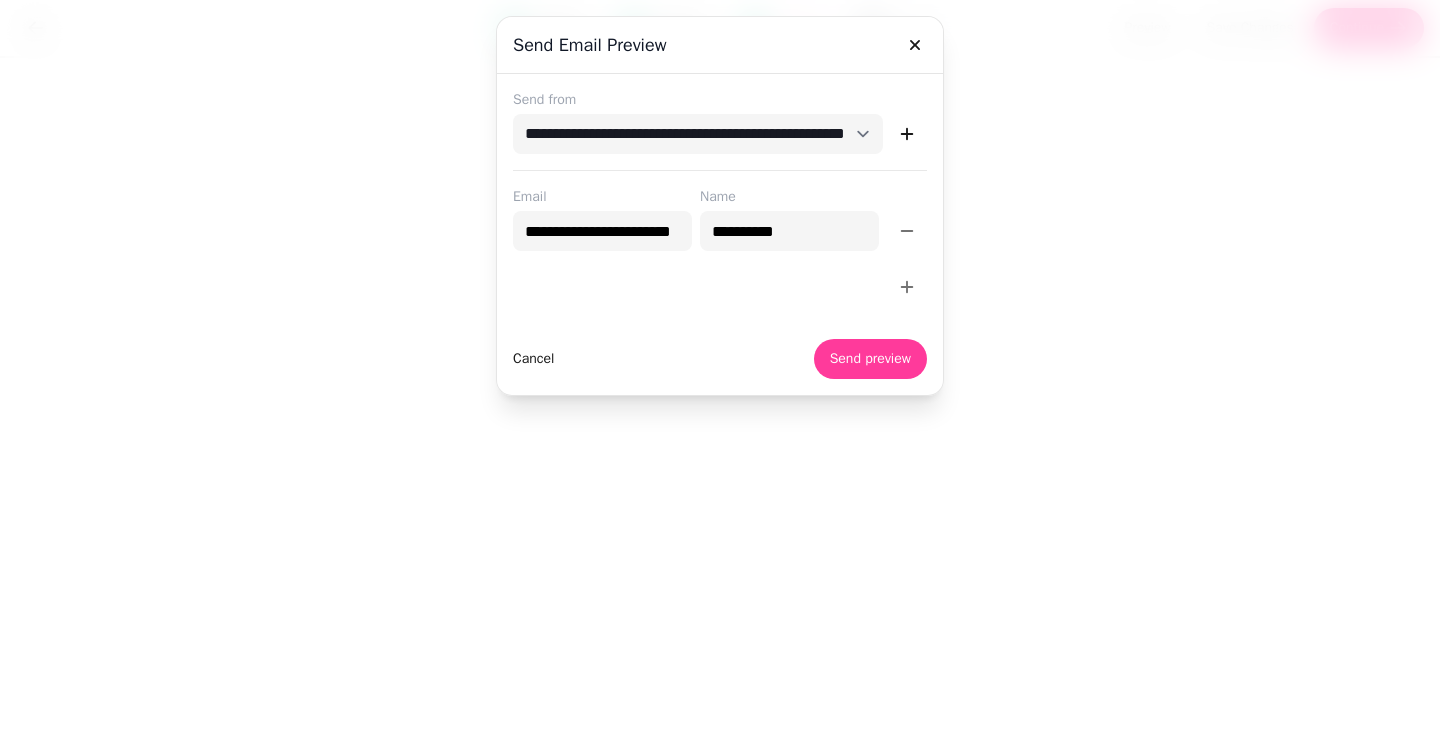 click on "Cancel" at bounding box center (533, 359) 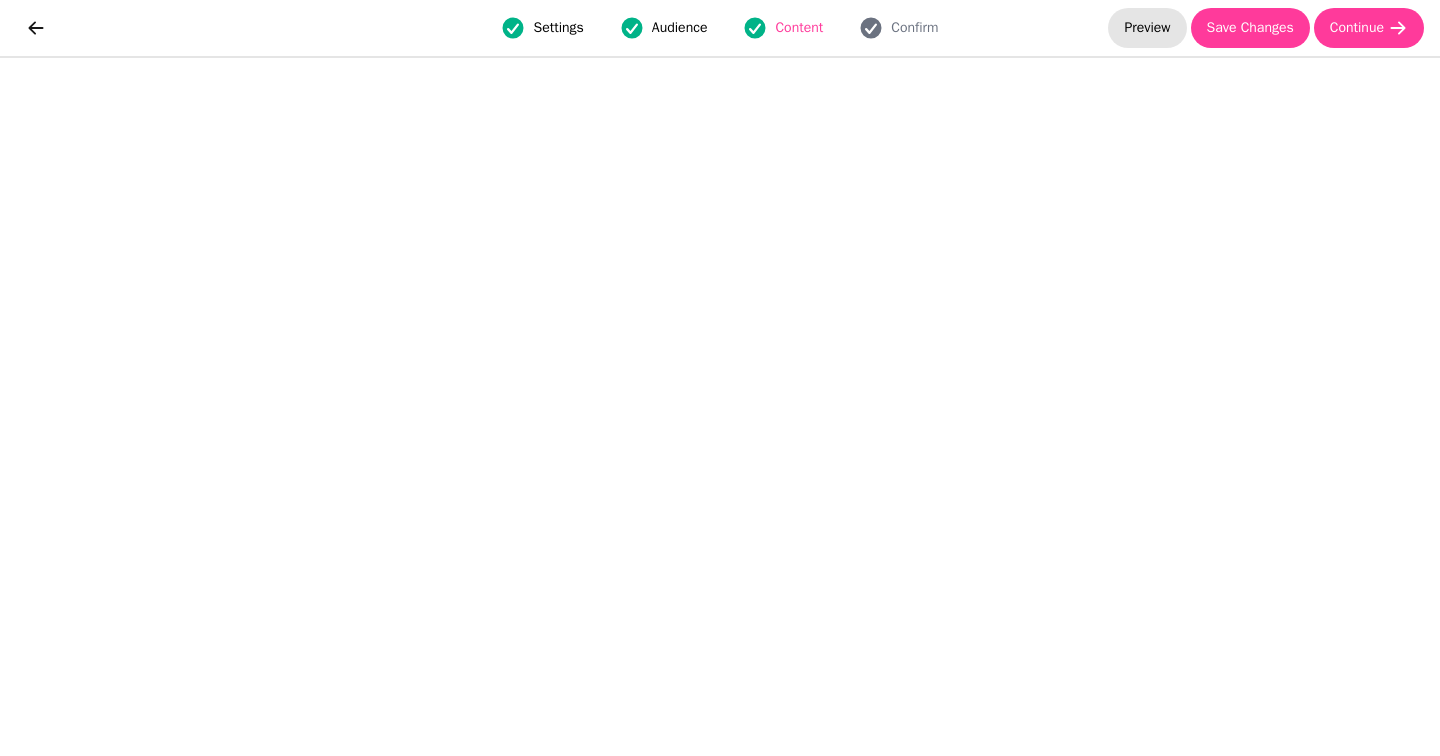 click on "Preview" at bounding box center (1147, 28) 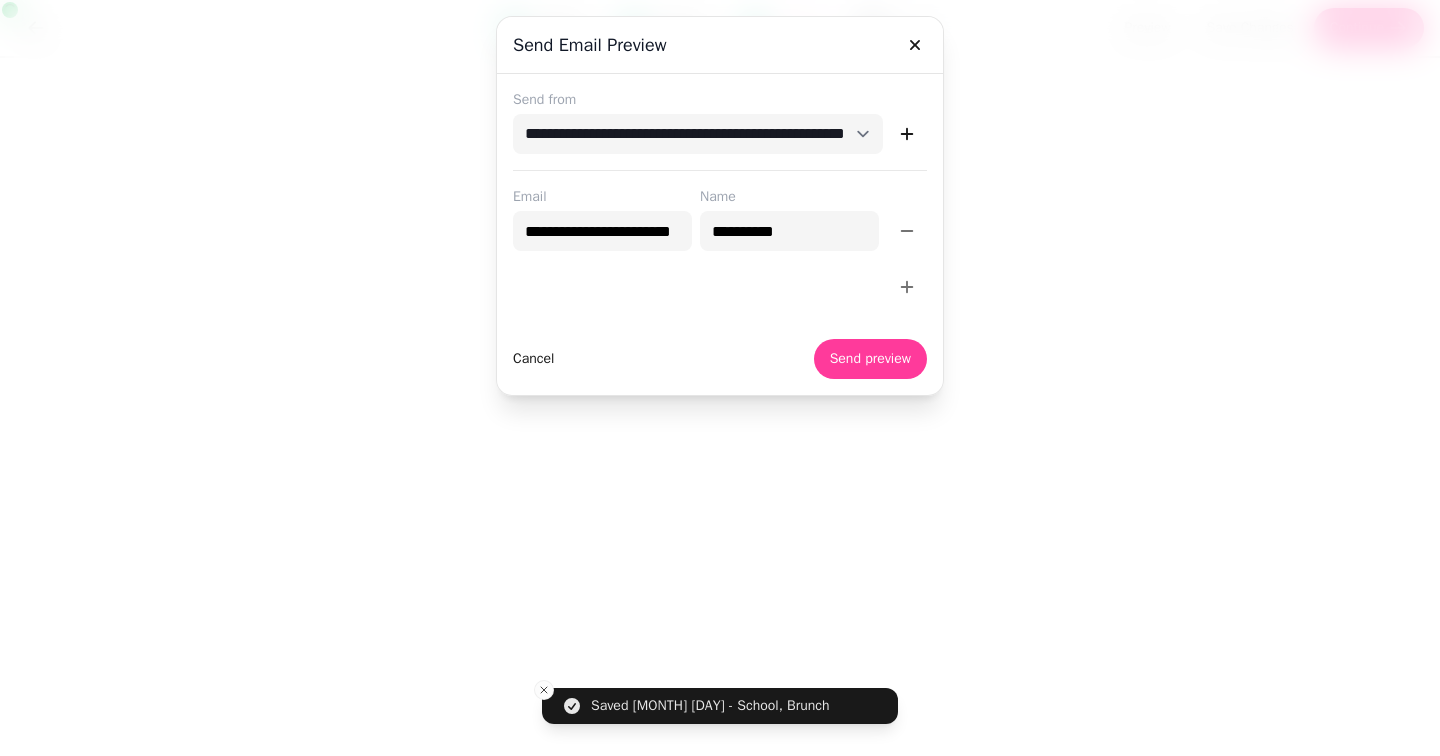 click on "Cancel" at bounding box center [533, 359] 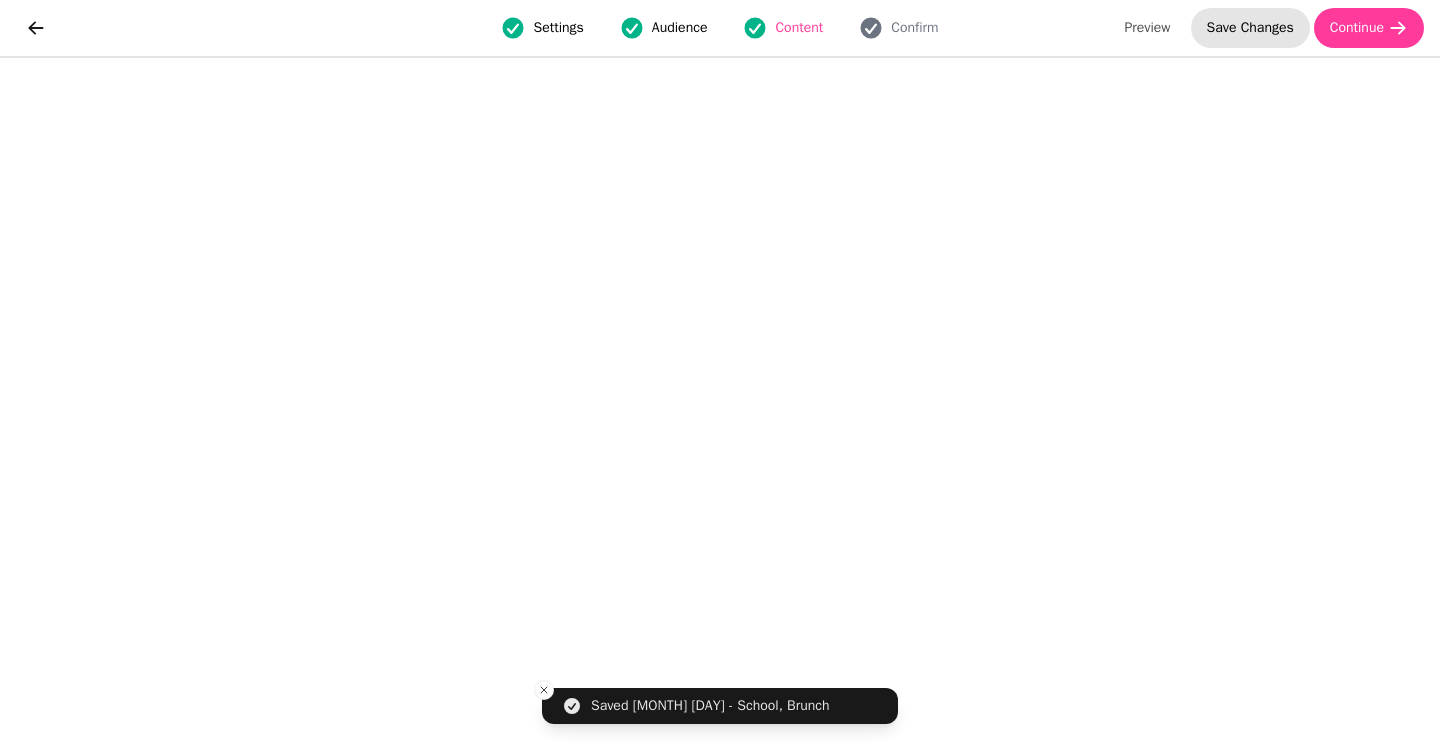 click on "Save Changes" at bounding box center [1250, 28] 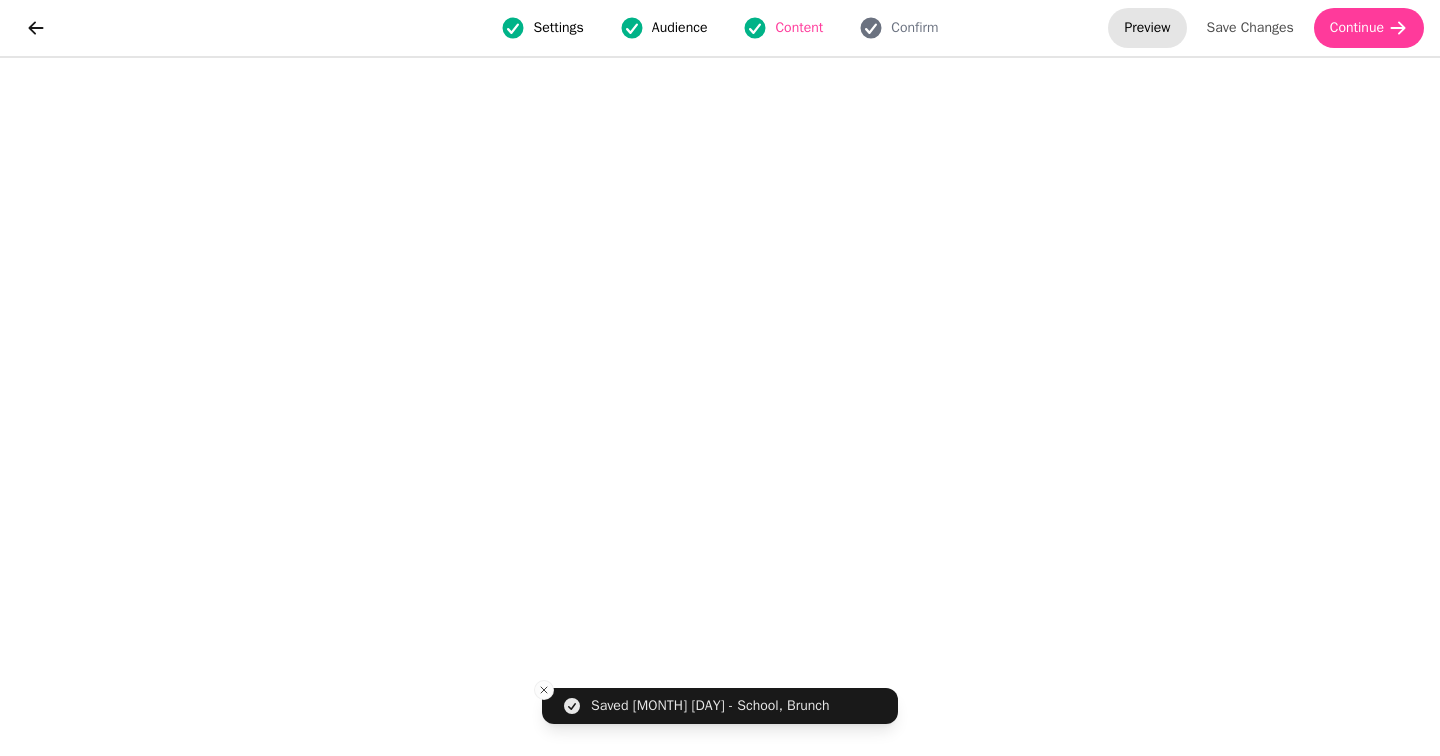 click on "Preview" at bounding box center [1147, 28] 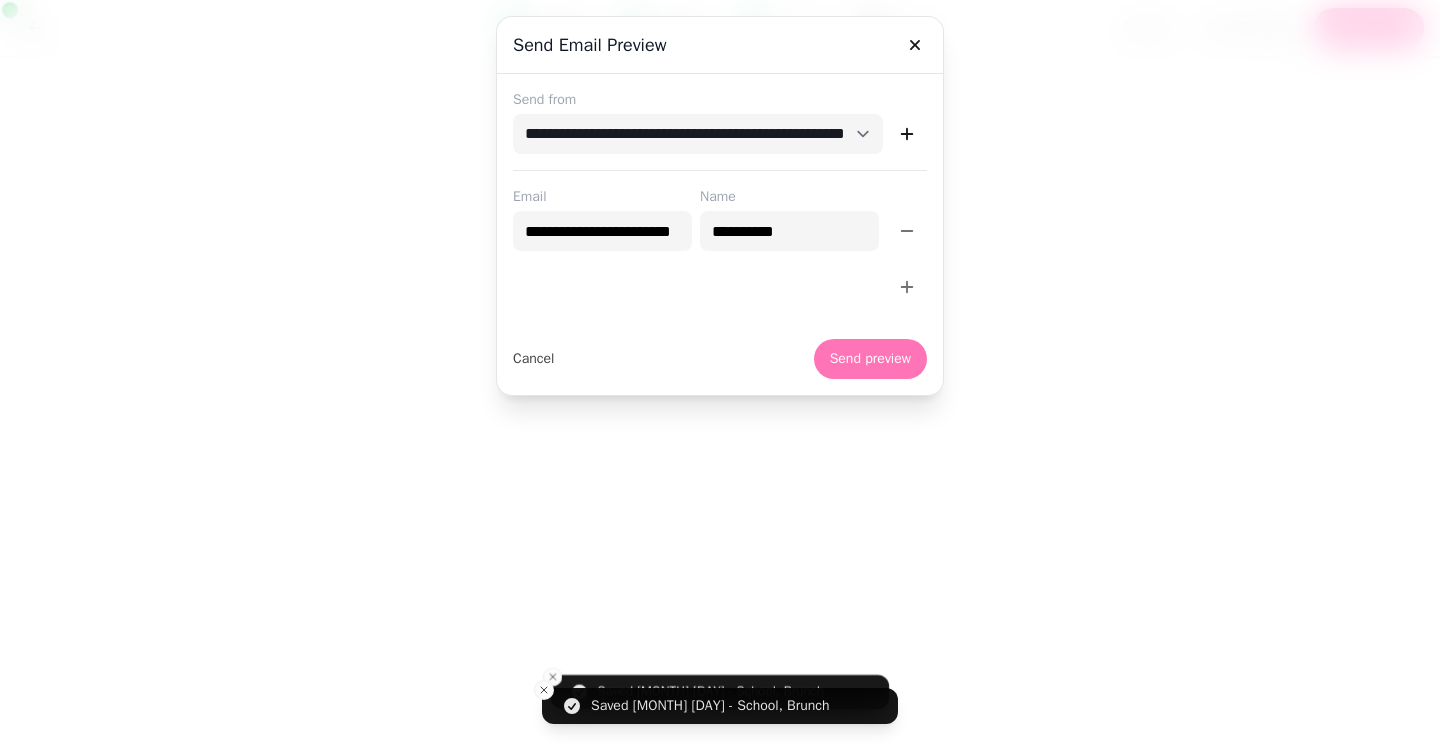 click on "Send preview" at bounding box center (870, 359) 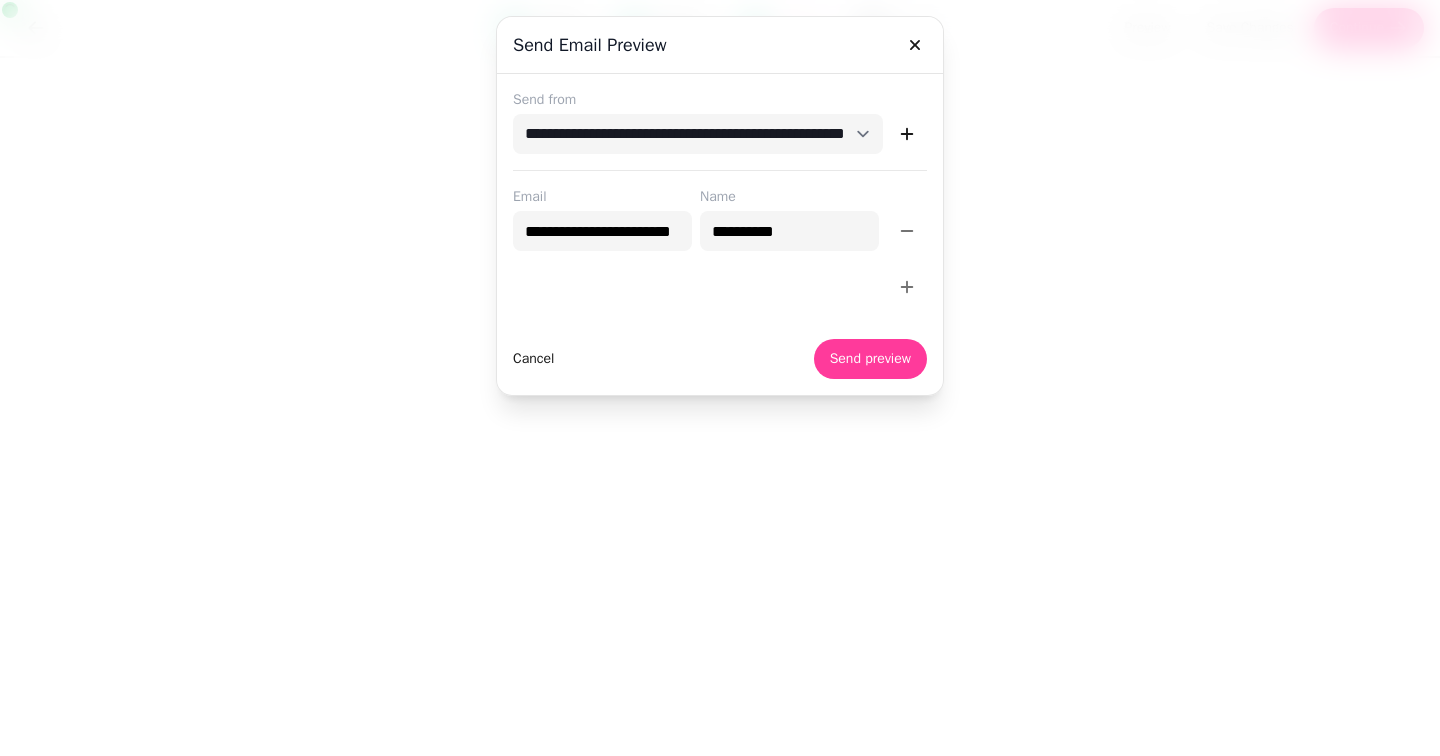 click on "Cancel" at bounding box center (533, 359) 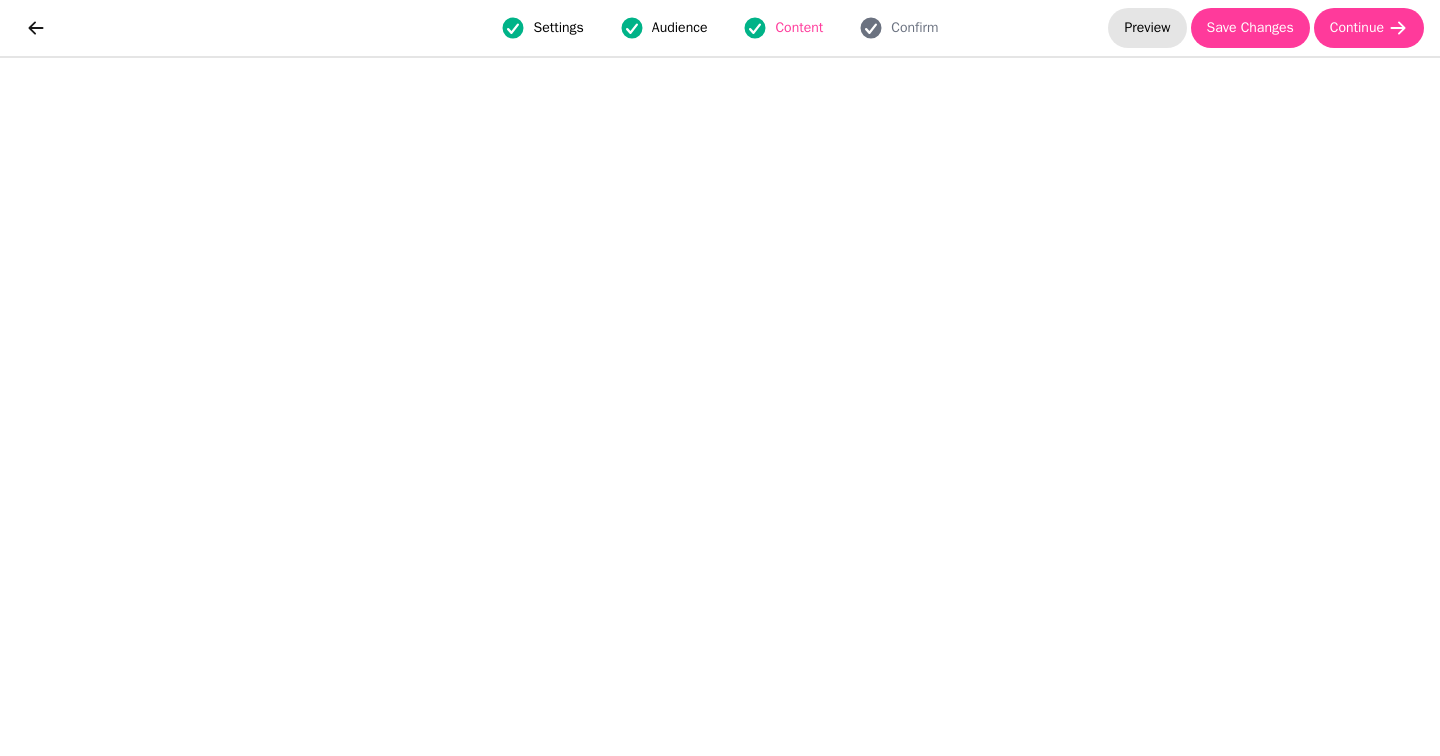 click on "Preview" at bounding box center (1147, 28) 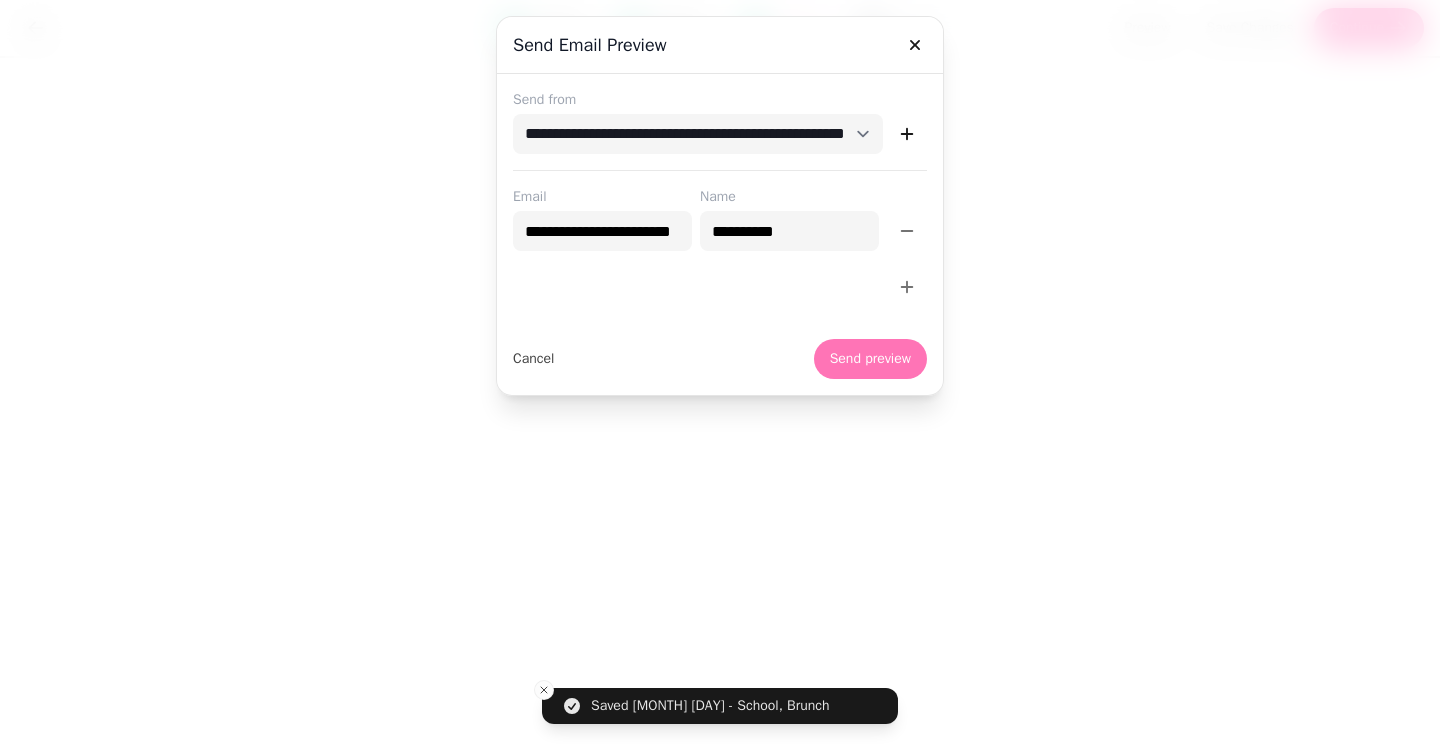 click on "Send preview" at bounding box center (870, 359) 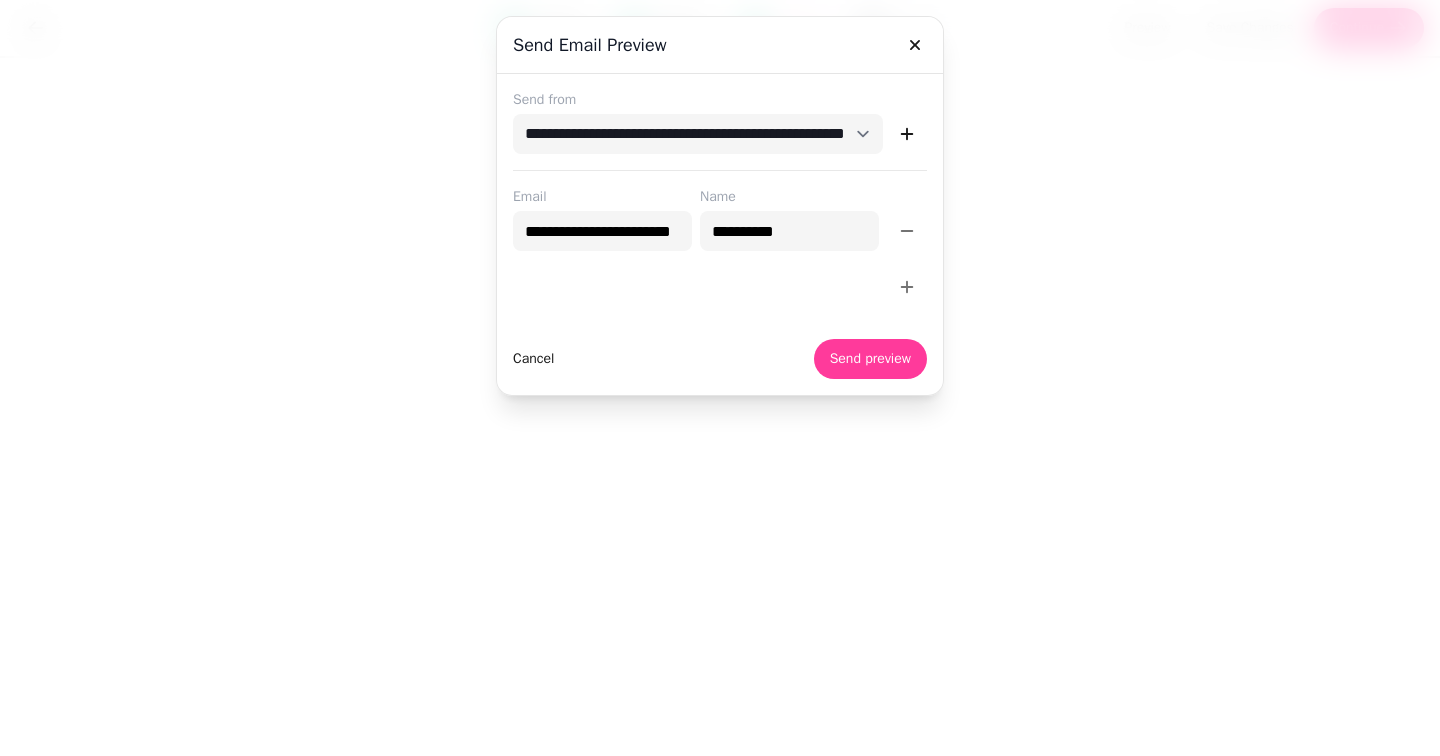 click on "Cancel" at bounding box center (533, 359) 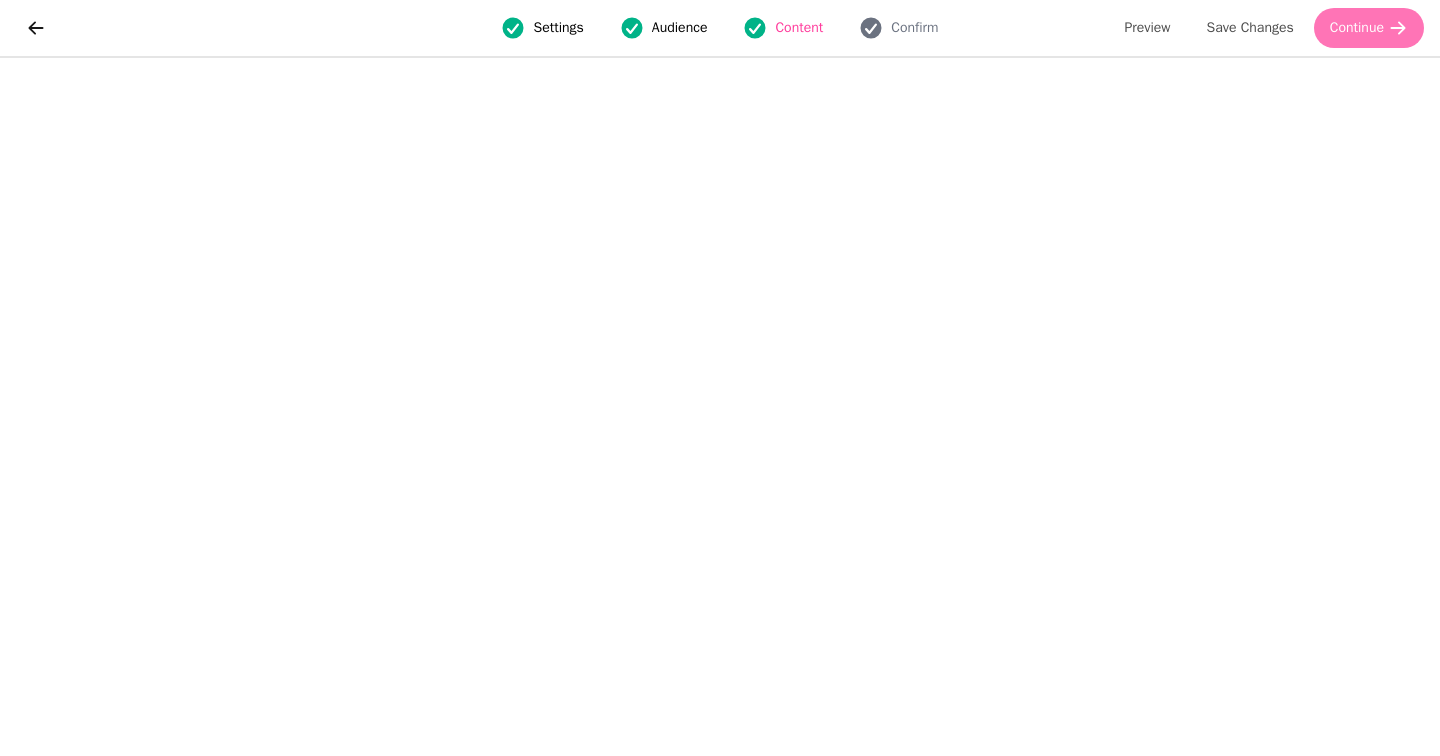 click on "Continue" at bounding box center (1369, 28) 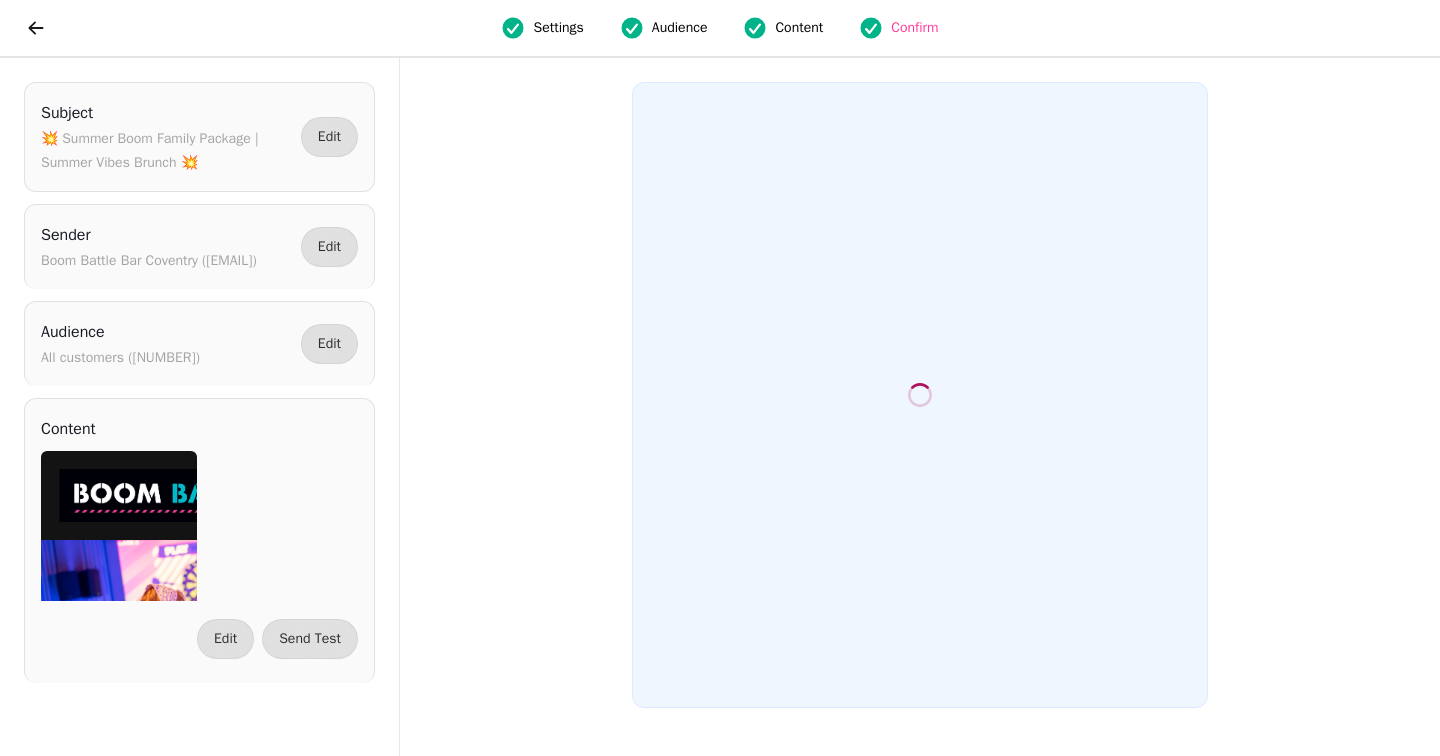 scroll, scrollTop: 0, scrollLeft: 0, axis: both 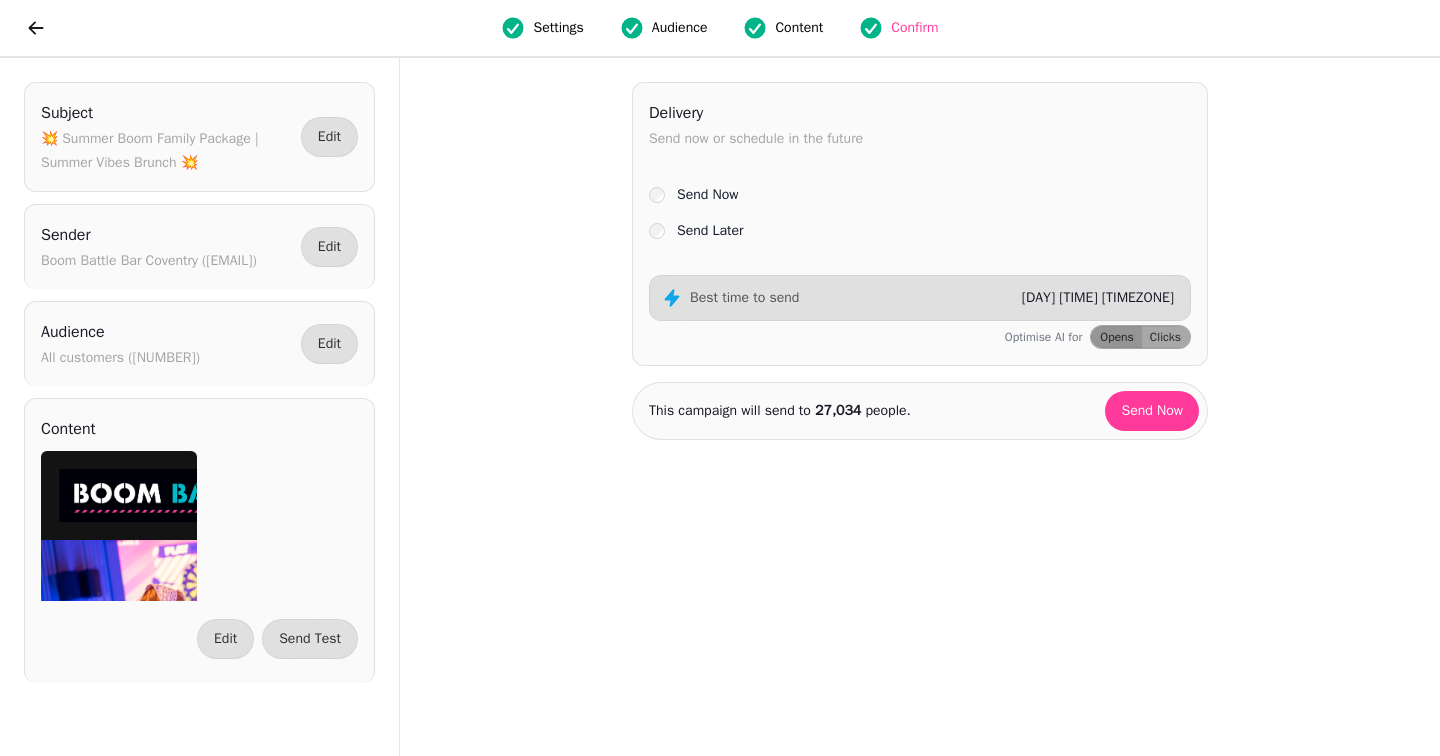 click on "Send Later" at bounding box center [710, 231] 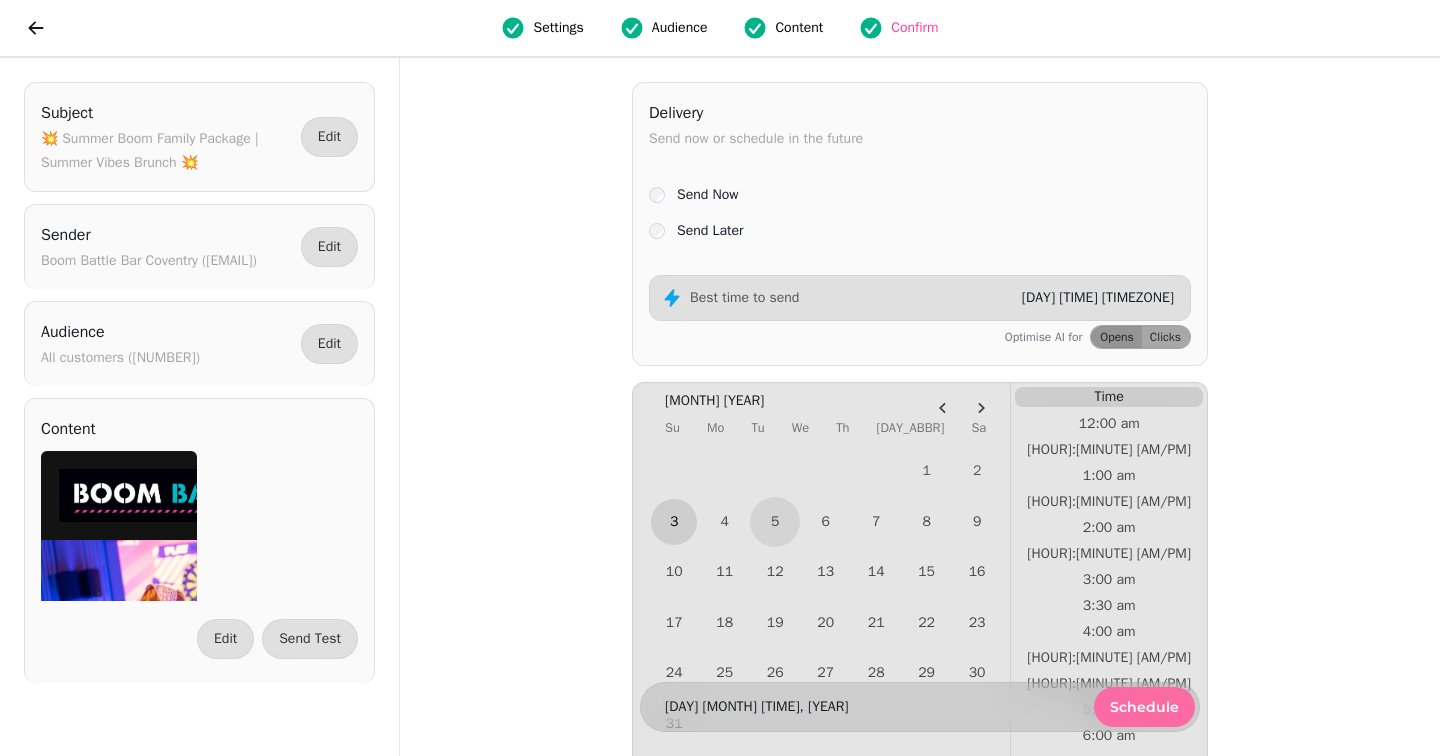 click on "3" at bounding box center (674, 522) 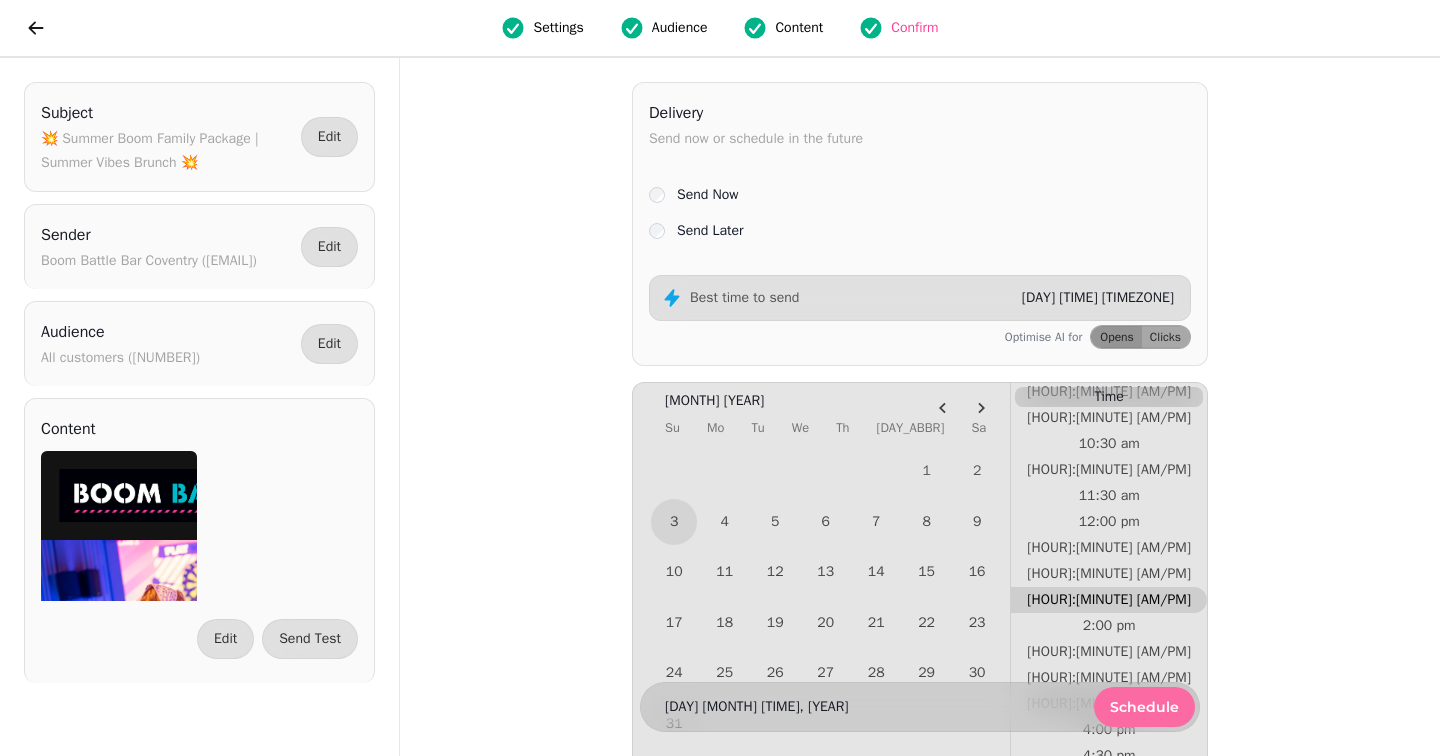 scroll, scrollTop: 573, scrollLeft: 0, axis: vertical 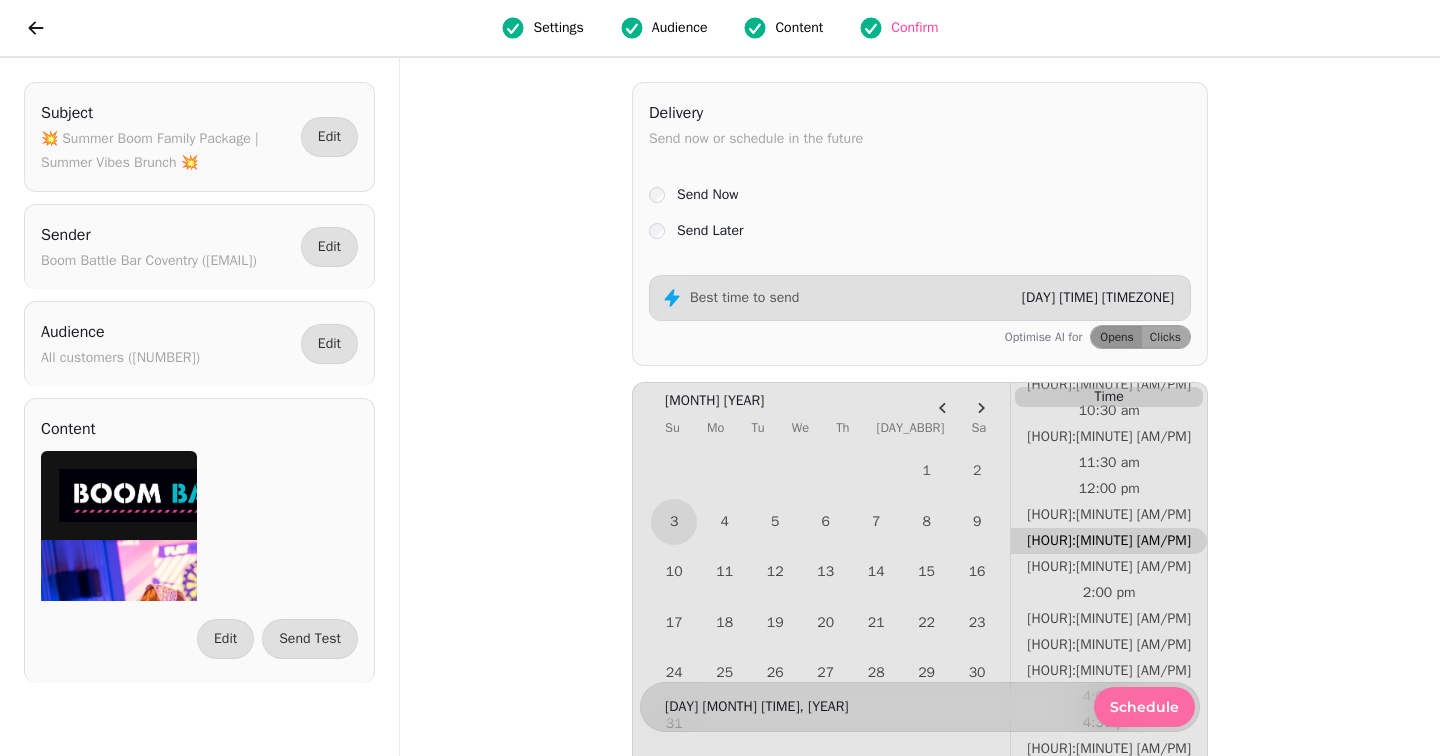 click on "[HOUR]:[MINUTE] [AM/PM]" at bounding box center [1109, 541] 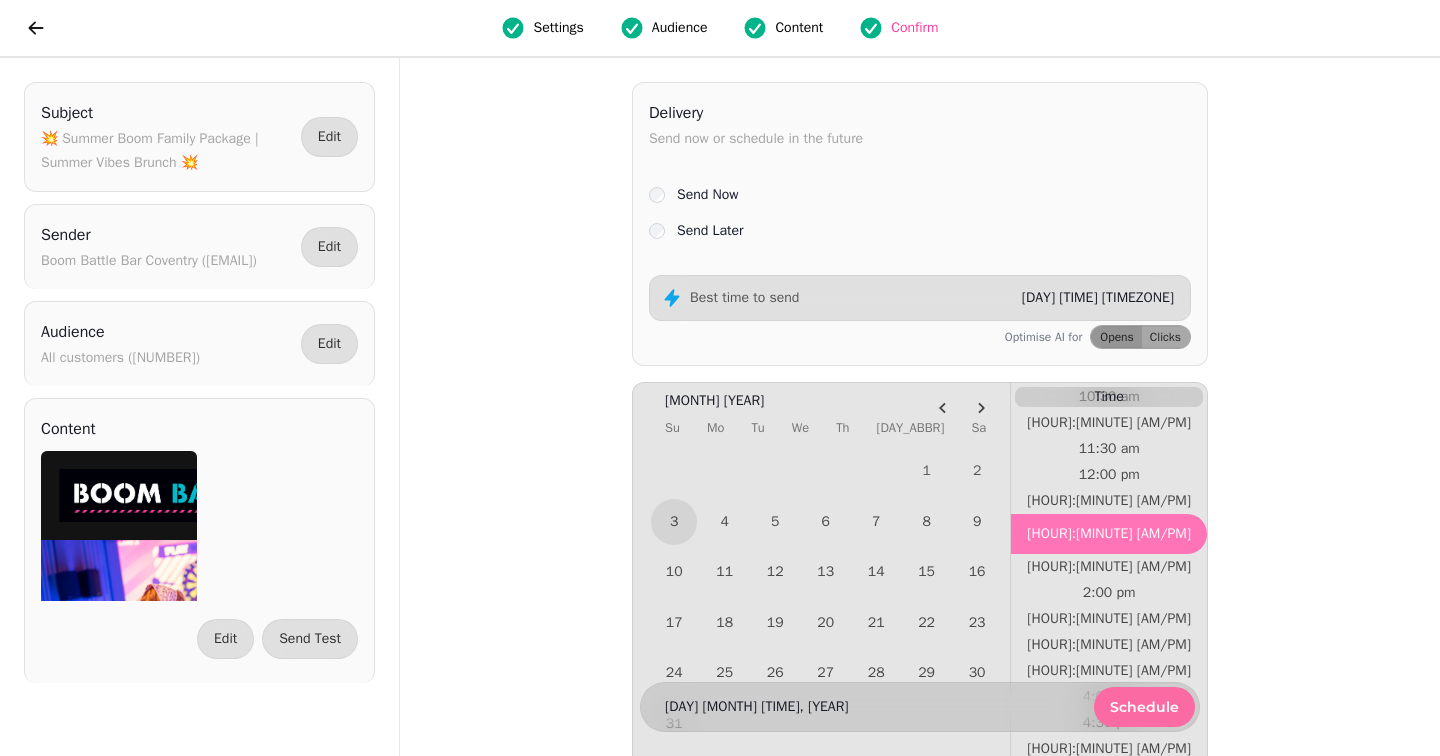 scroll, scrollTop: 559, scrollLeft: 0, axis: vertical 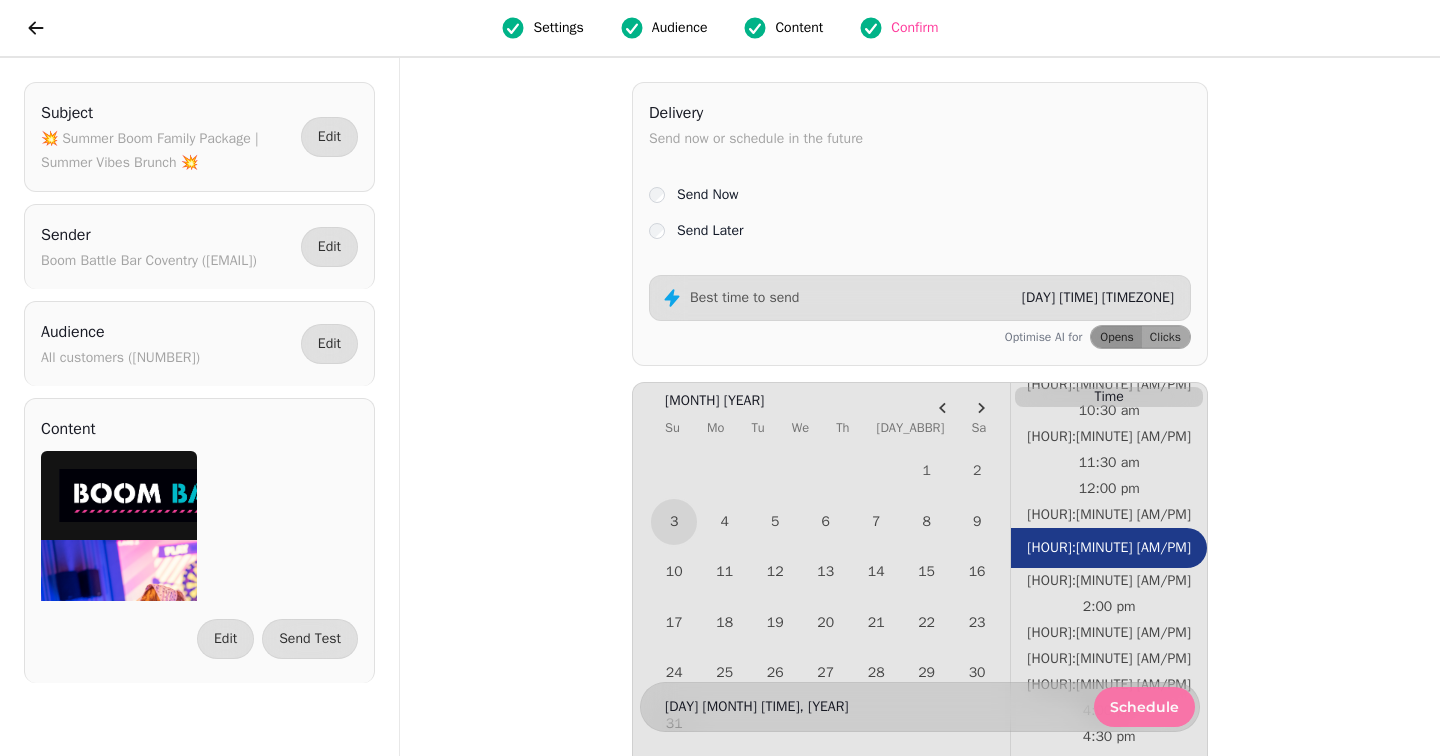 click on "Schedule" at bounding box center (1144, 707) 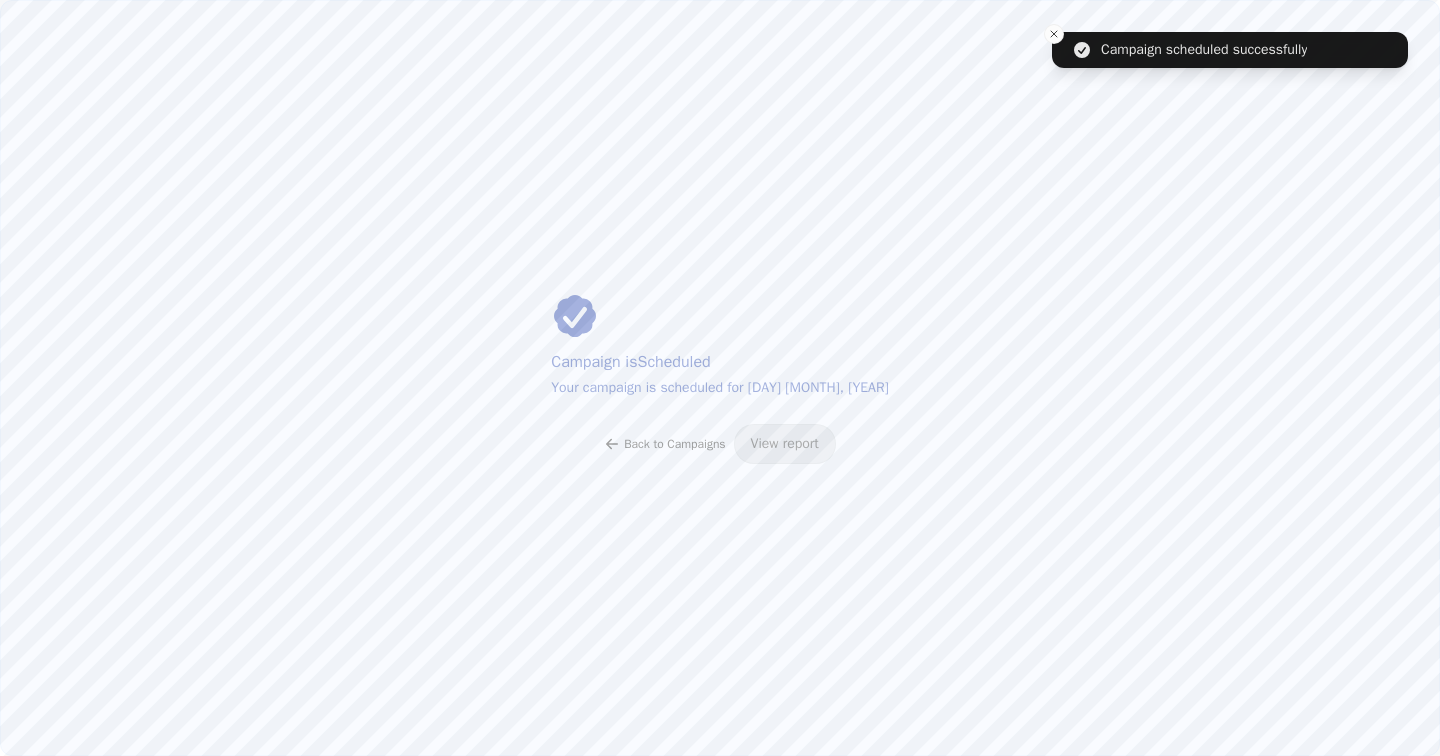 click on "Back to Campaigns" at bounding box center (674, 444) 